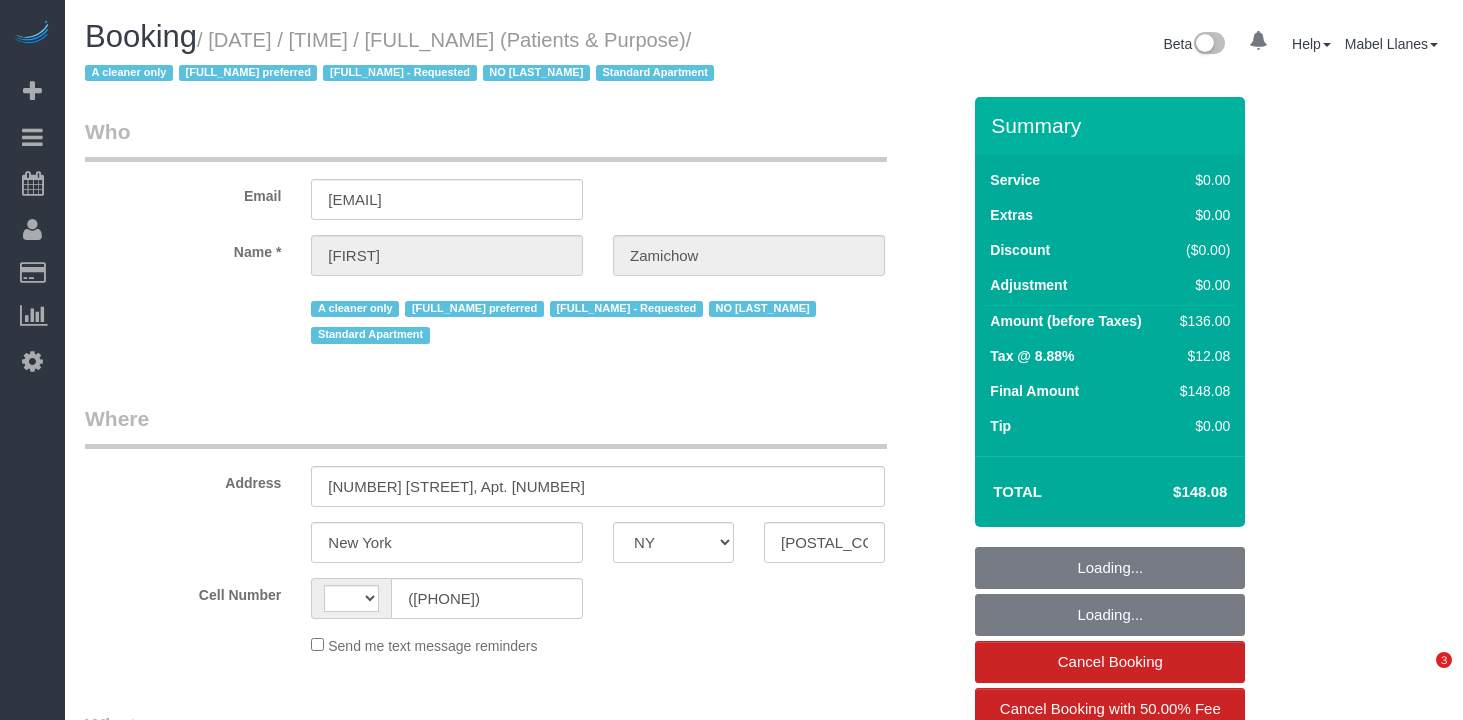 select on "NY" 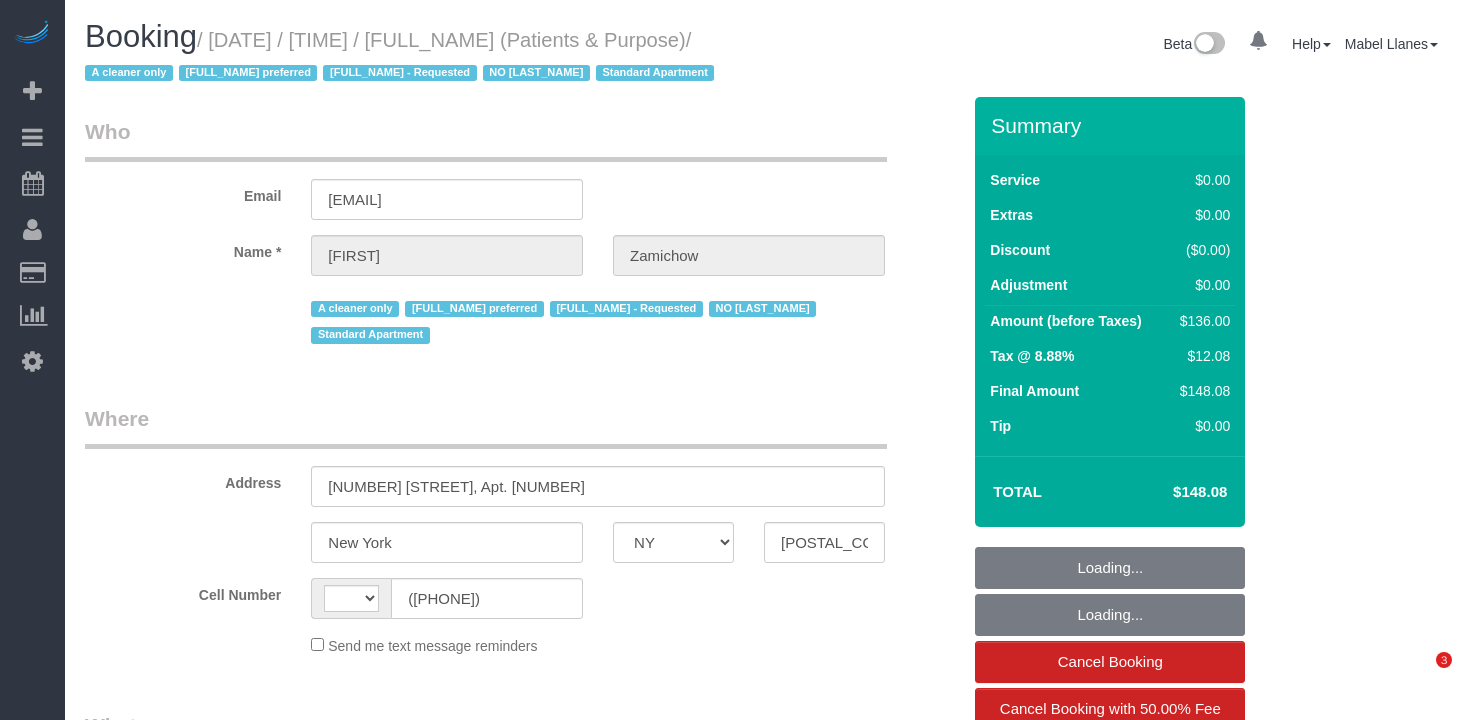 scroll, scrollTop: 0, scrollLeft: 0, axis: both 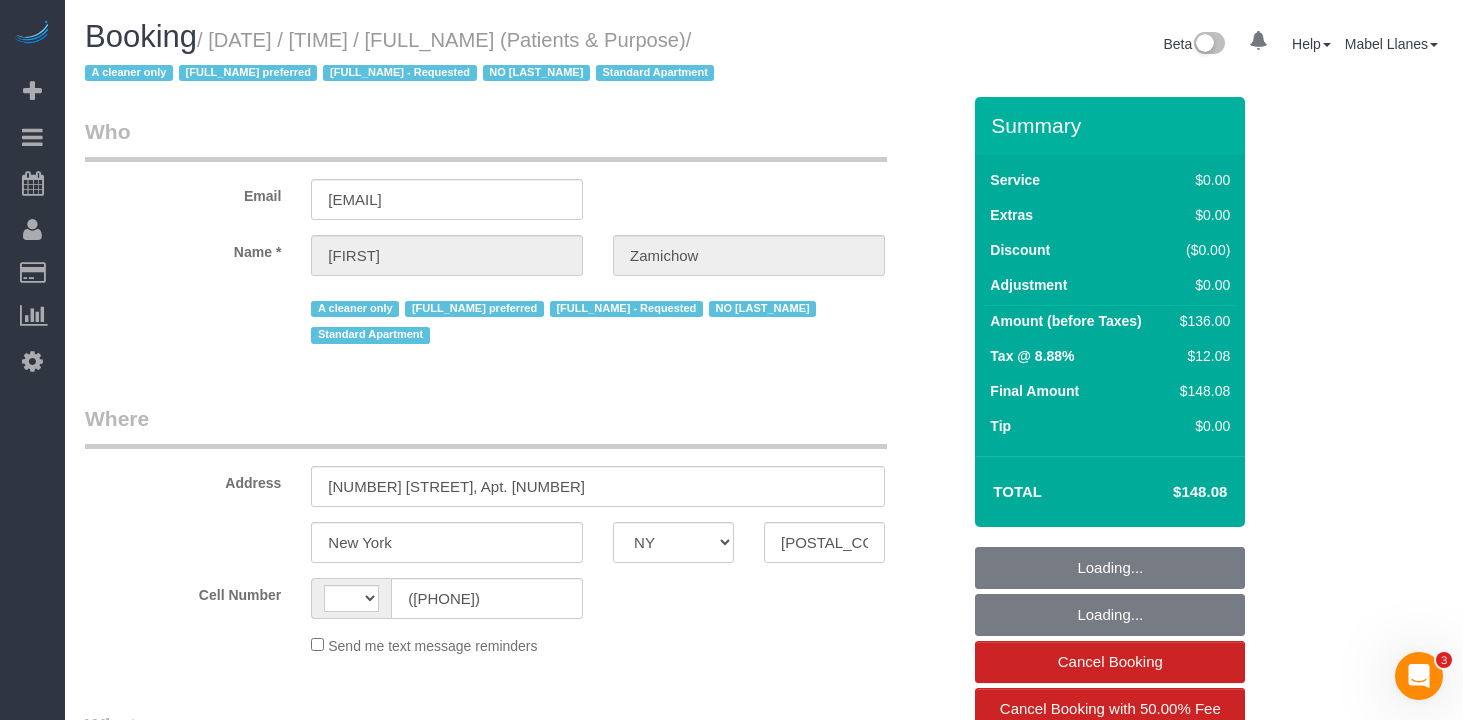 select on "number:89" 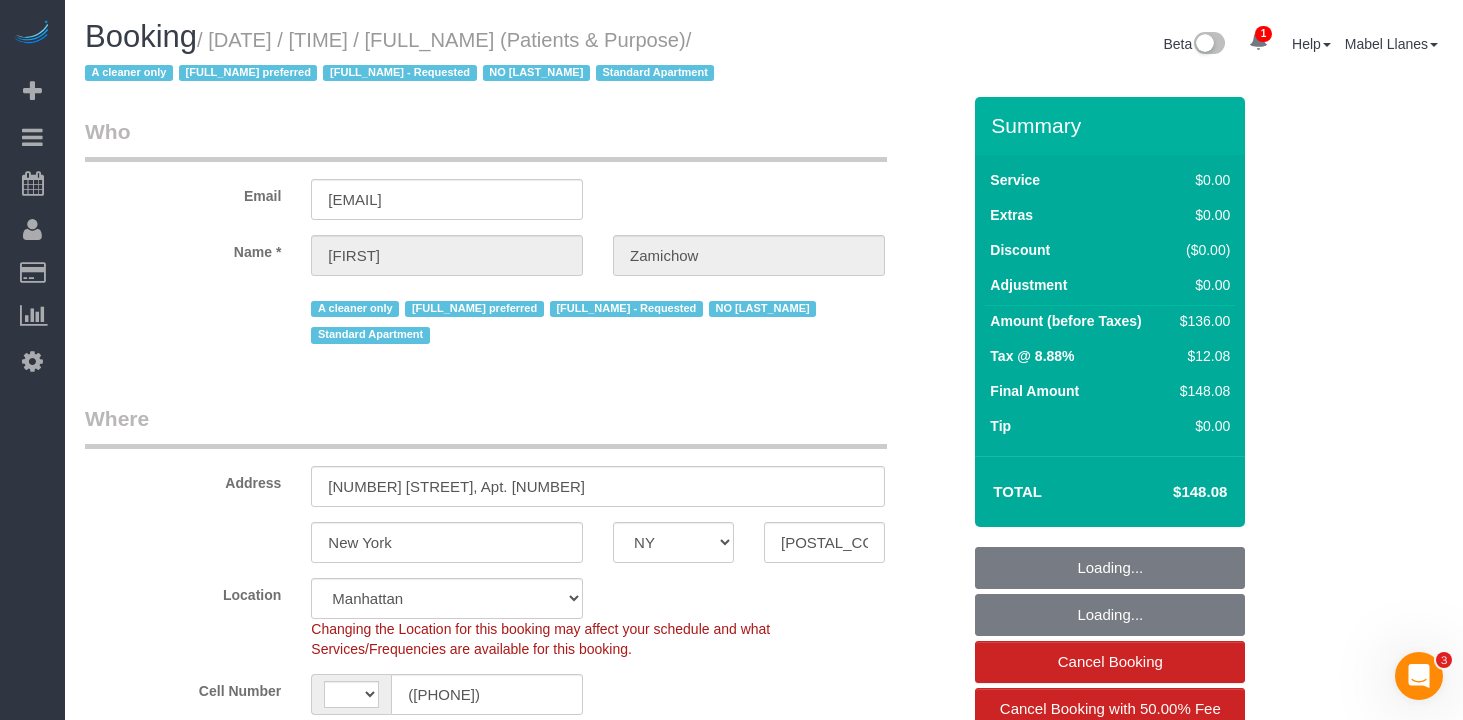 click on "/
A cleaner only
[FULL_NAME] preferred
[FULL_NAME] - Requested
NO [LAST_NAME]
Standard Apartment" at bounding box center [402, 57] 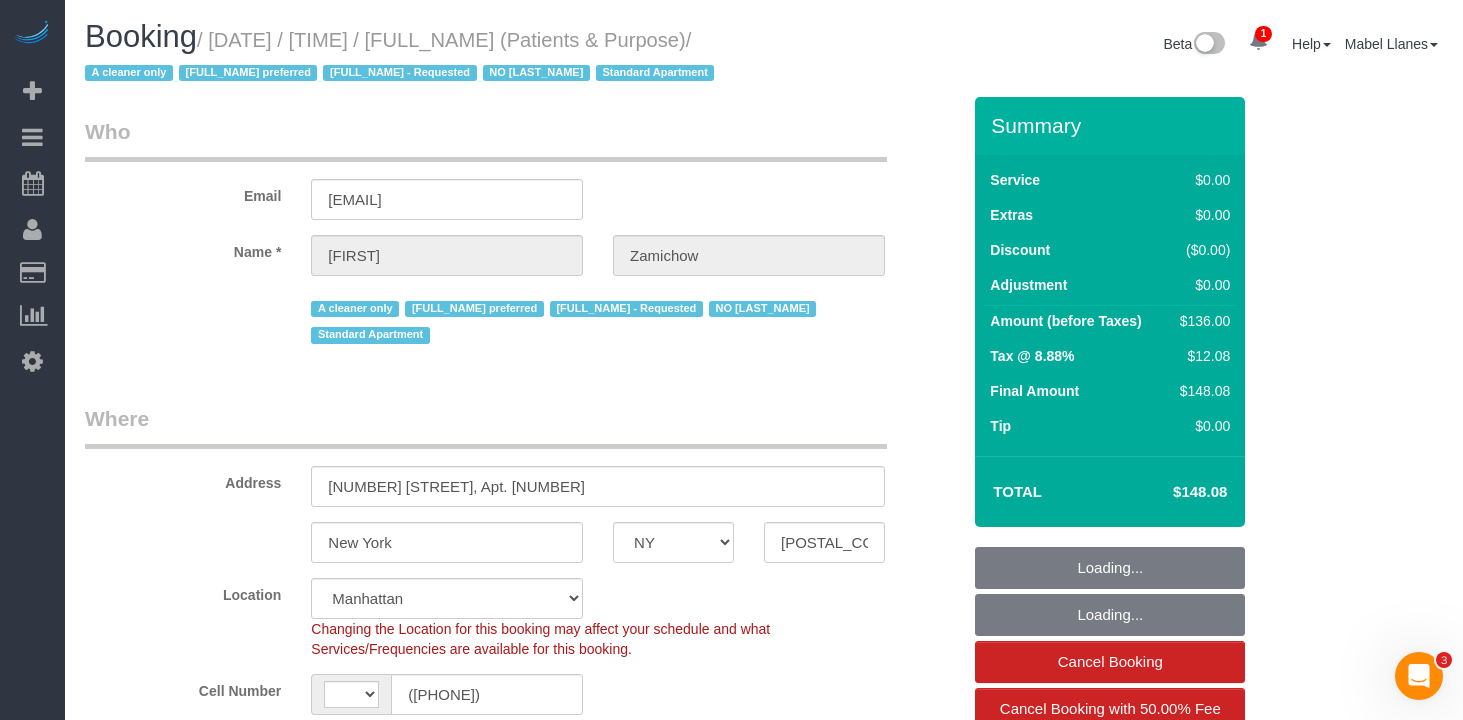 select on "string:US" 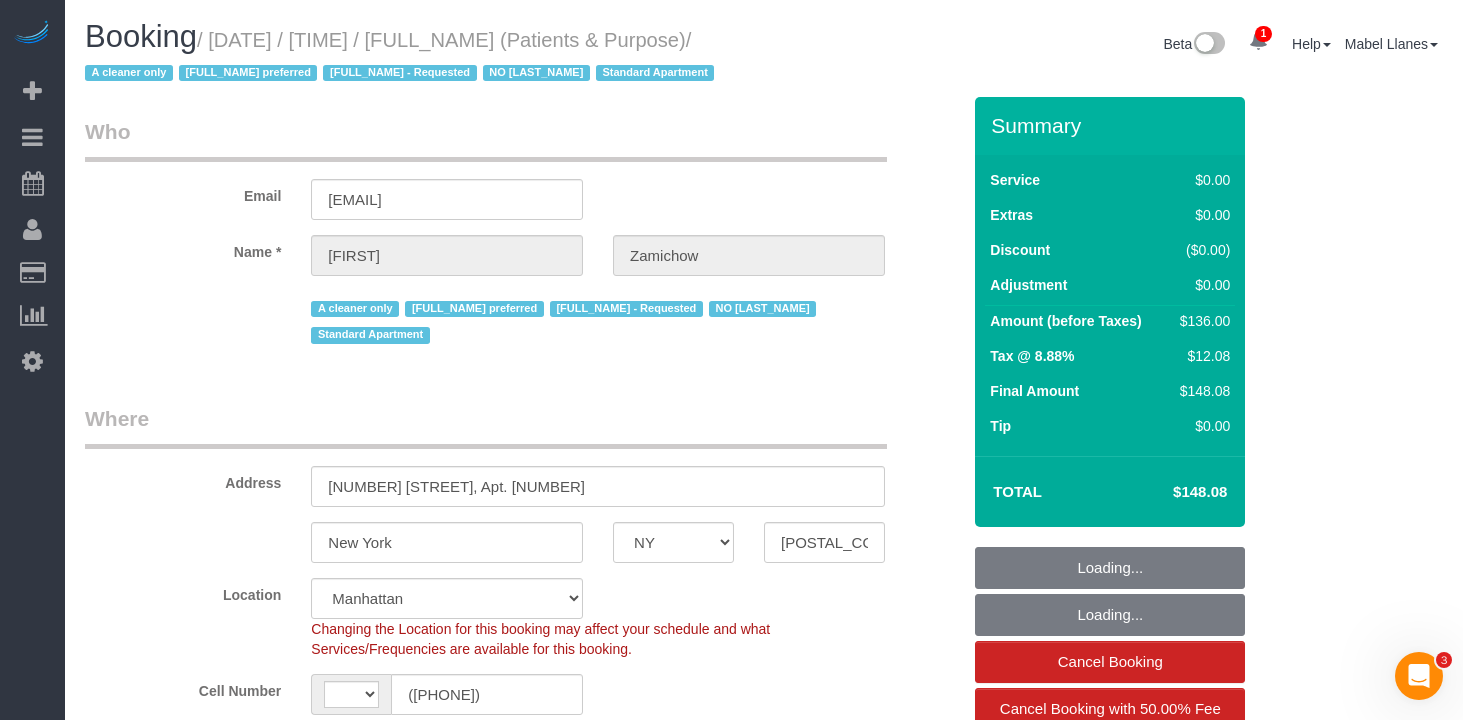 select on "object:804" 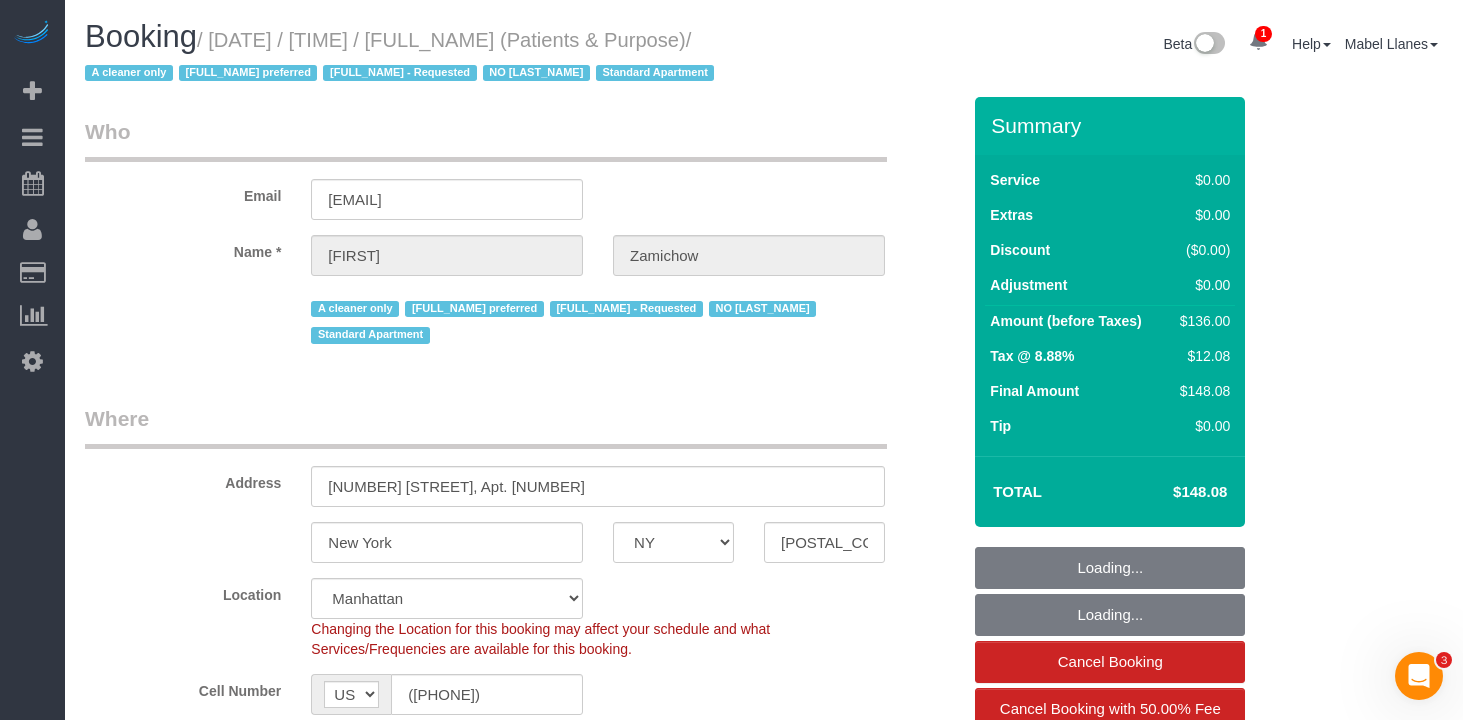 select on "object:1340" 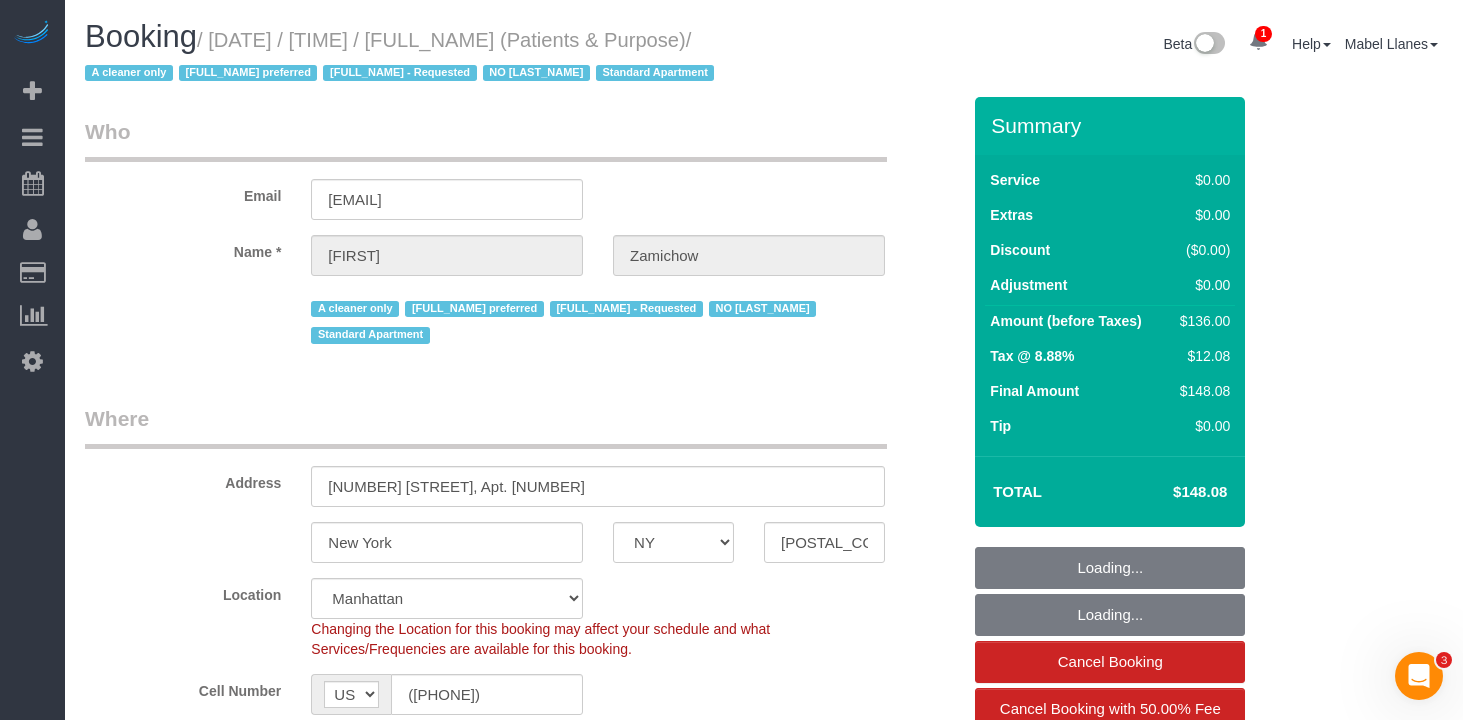 select on "1" 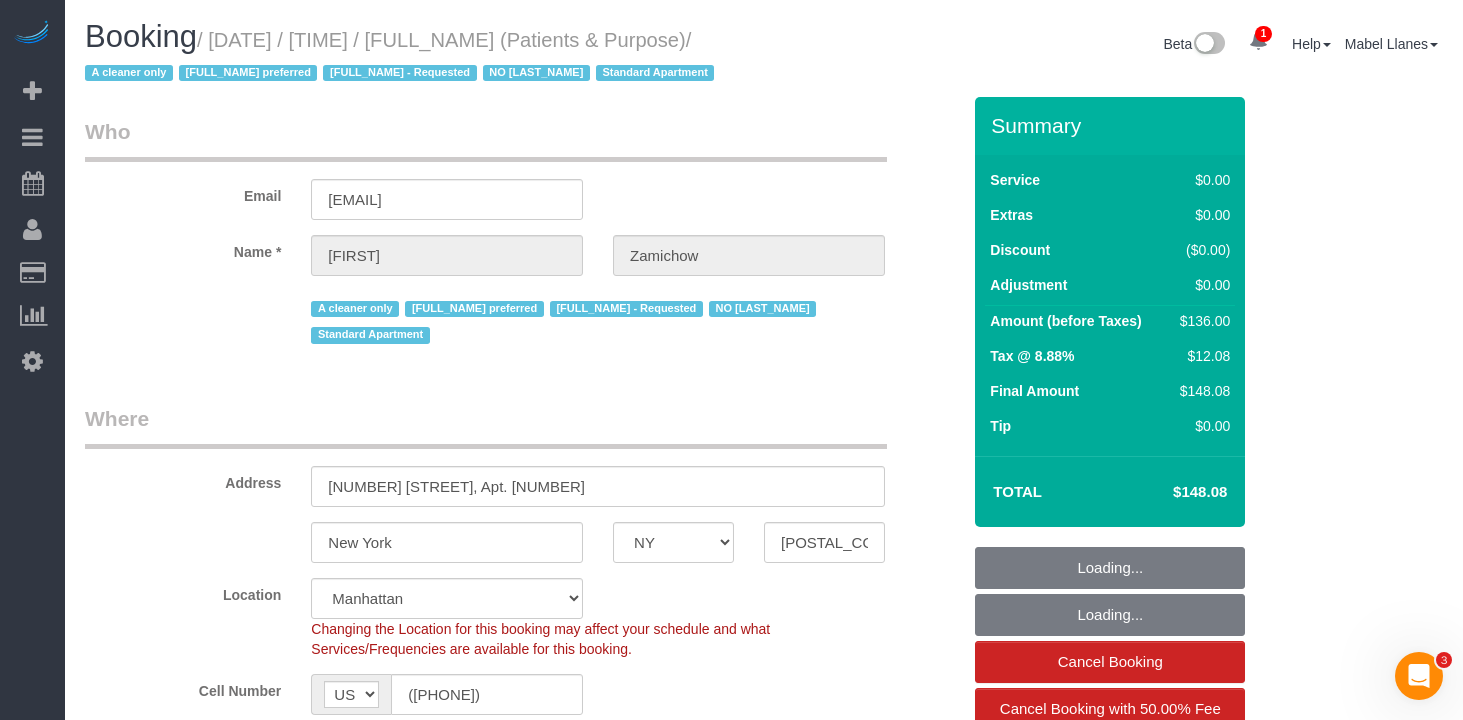 drag, startPoint x: 196, startPoint y: 53, endPoint x: 225, endPoint y: 40, distance: 31.780497 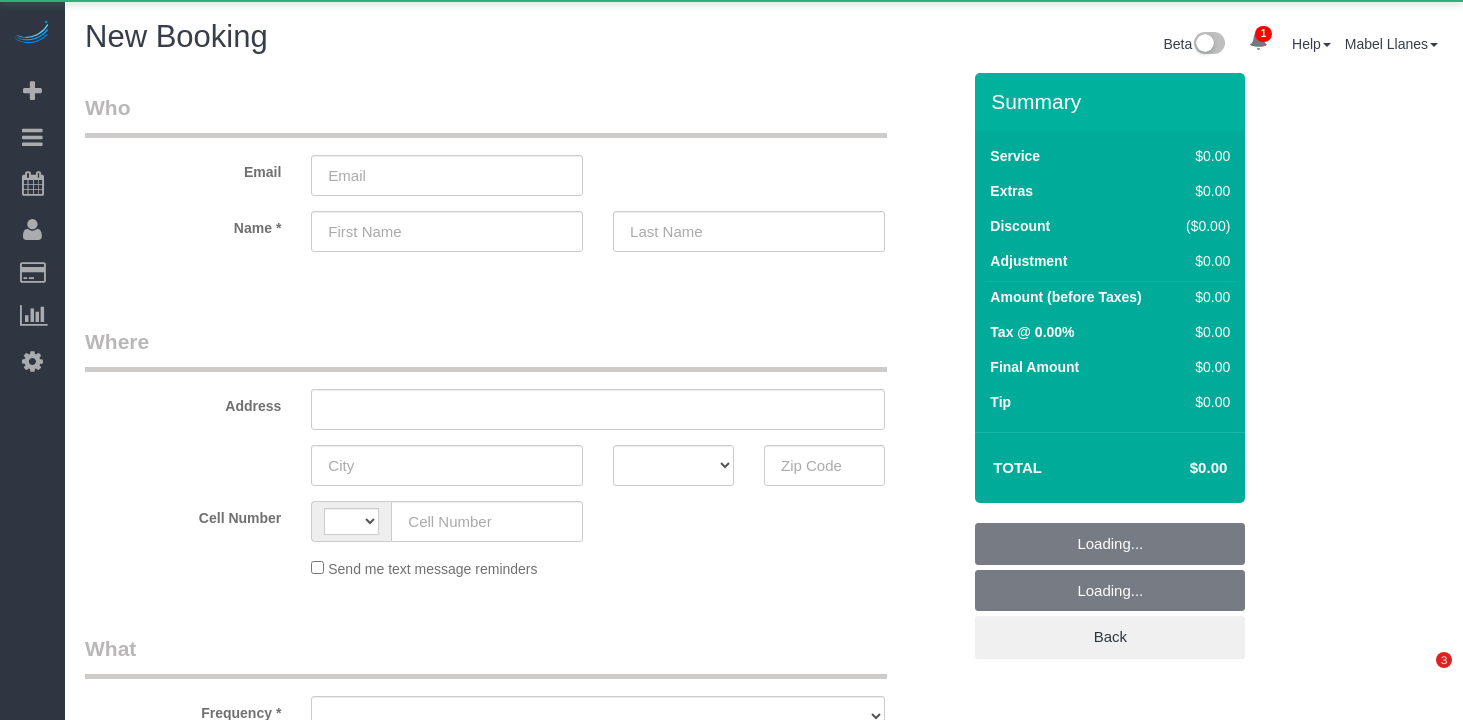 scroll, scrollTop: 0, scrollLeft: 0, axis: both 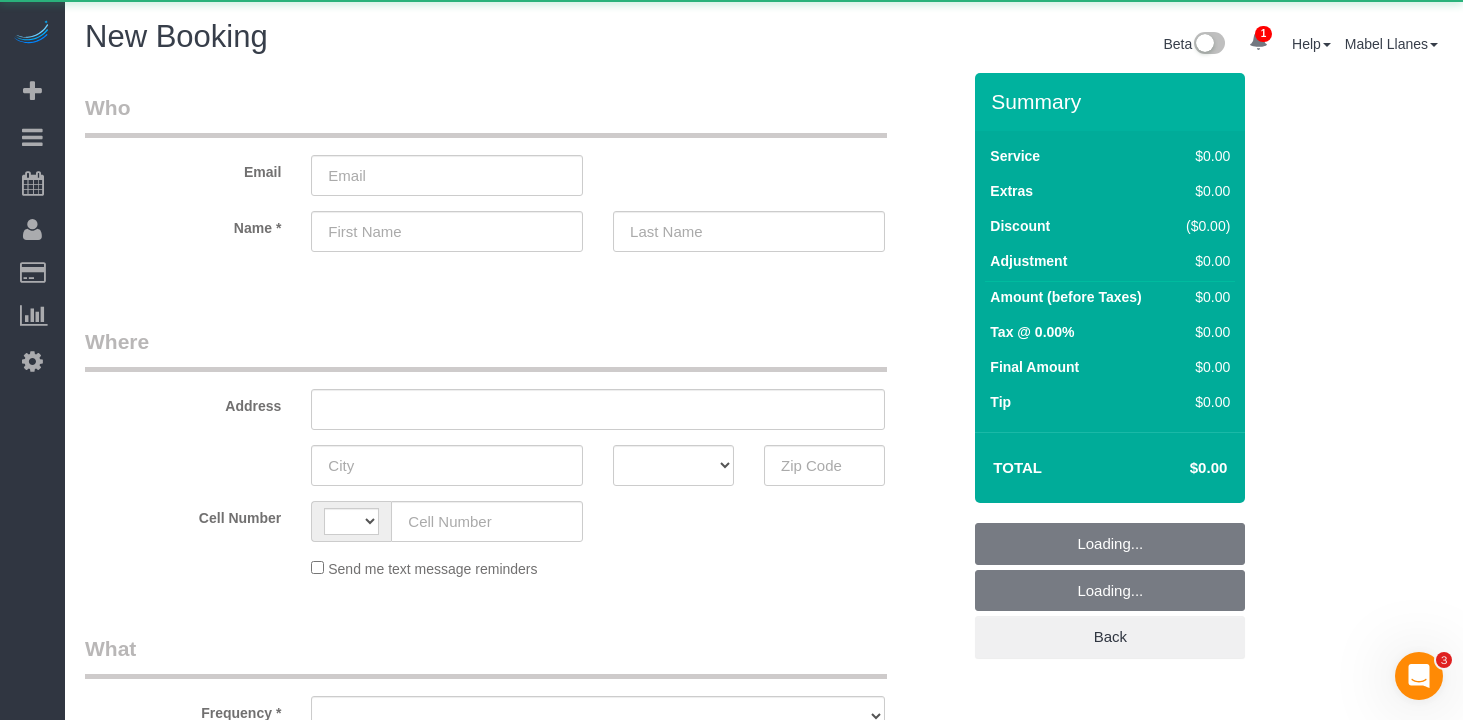 select on "object:1510" 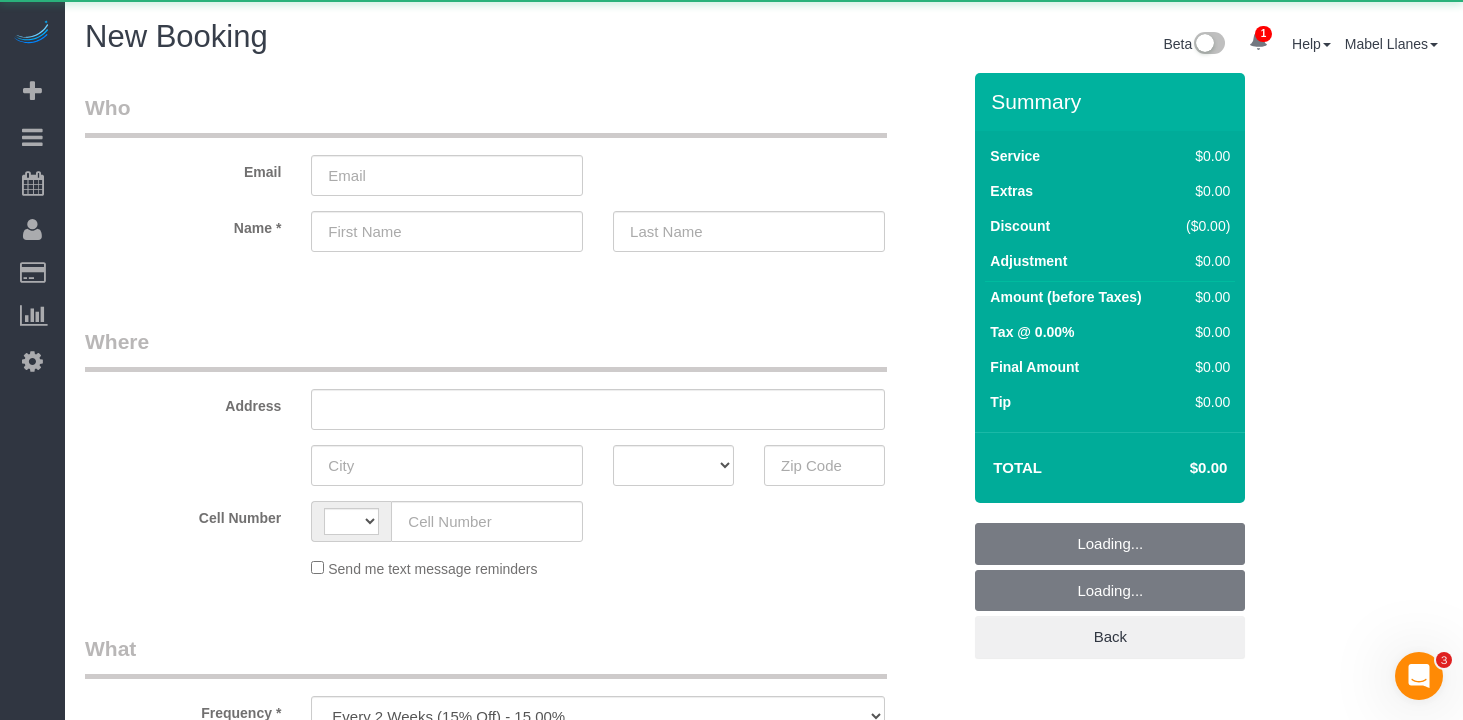 select on "string:US" 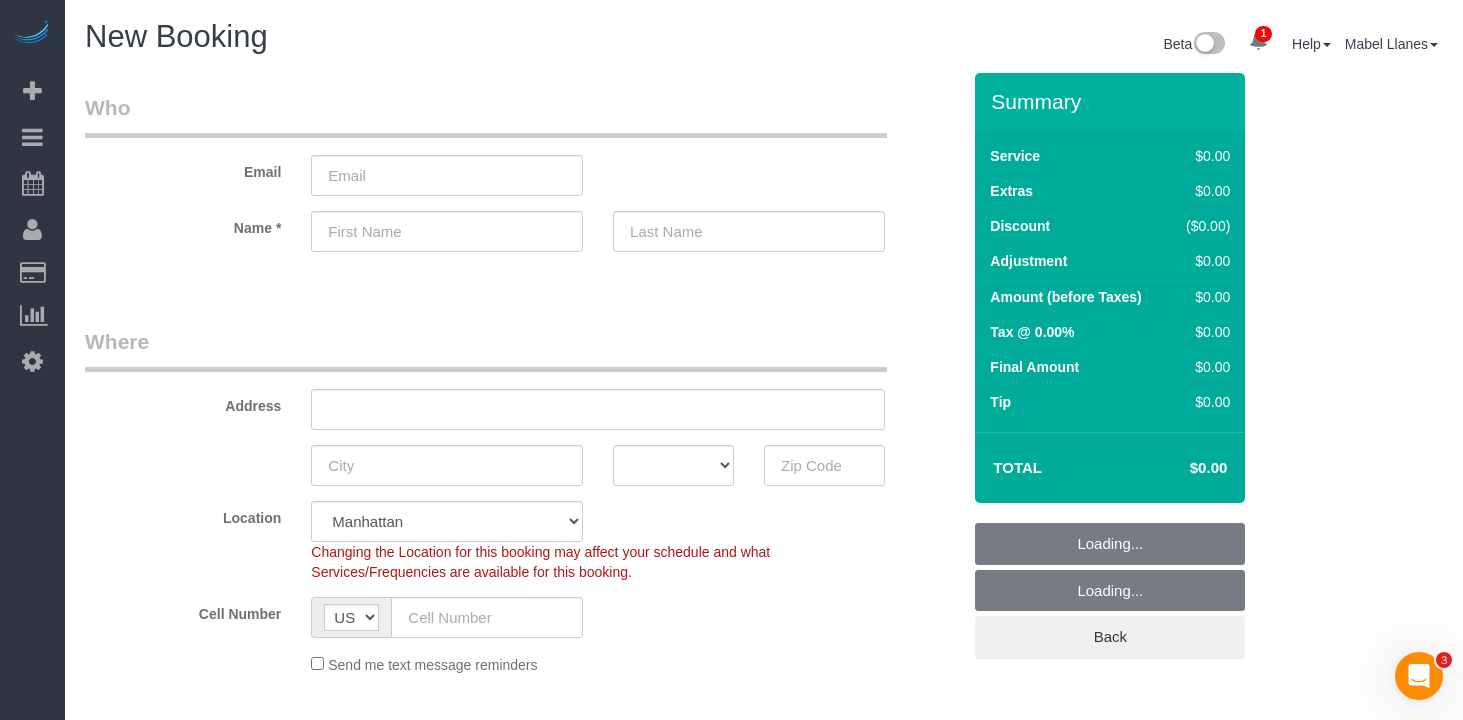 scroll, scrollTop: 273, scrollLeft: 0, axis: vertical 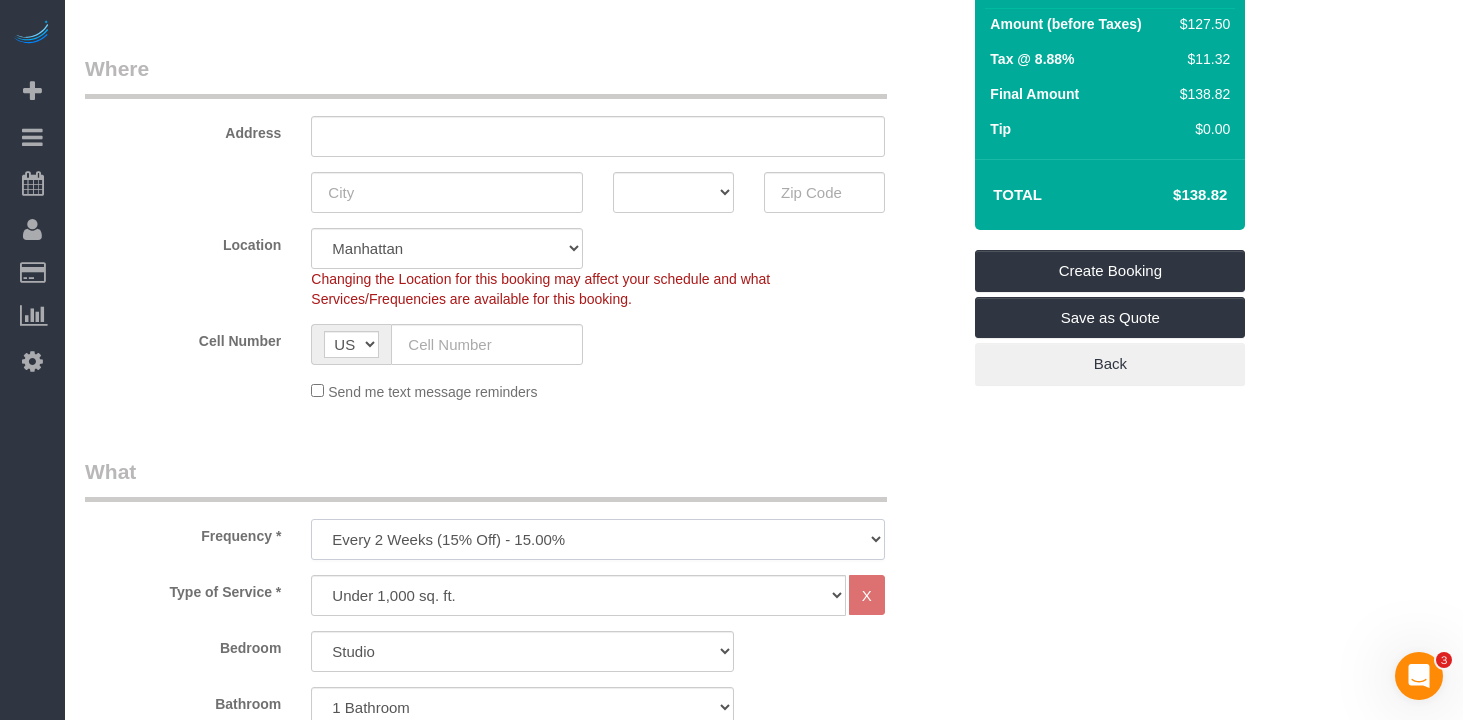 click on "One Time Weekly (20% Off) - 20.00% Every 2 Weeks (15% Off) - 15.00% Every 4 Weeks (10% Off) - 10.00%" at bounding box center (598, 539) 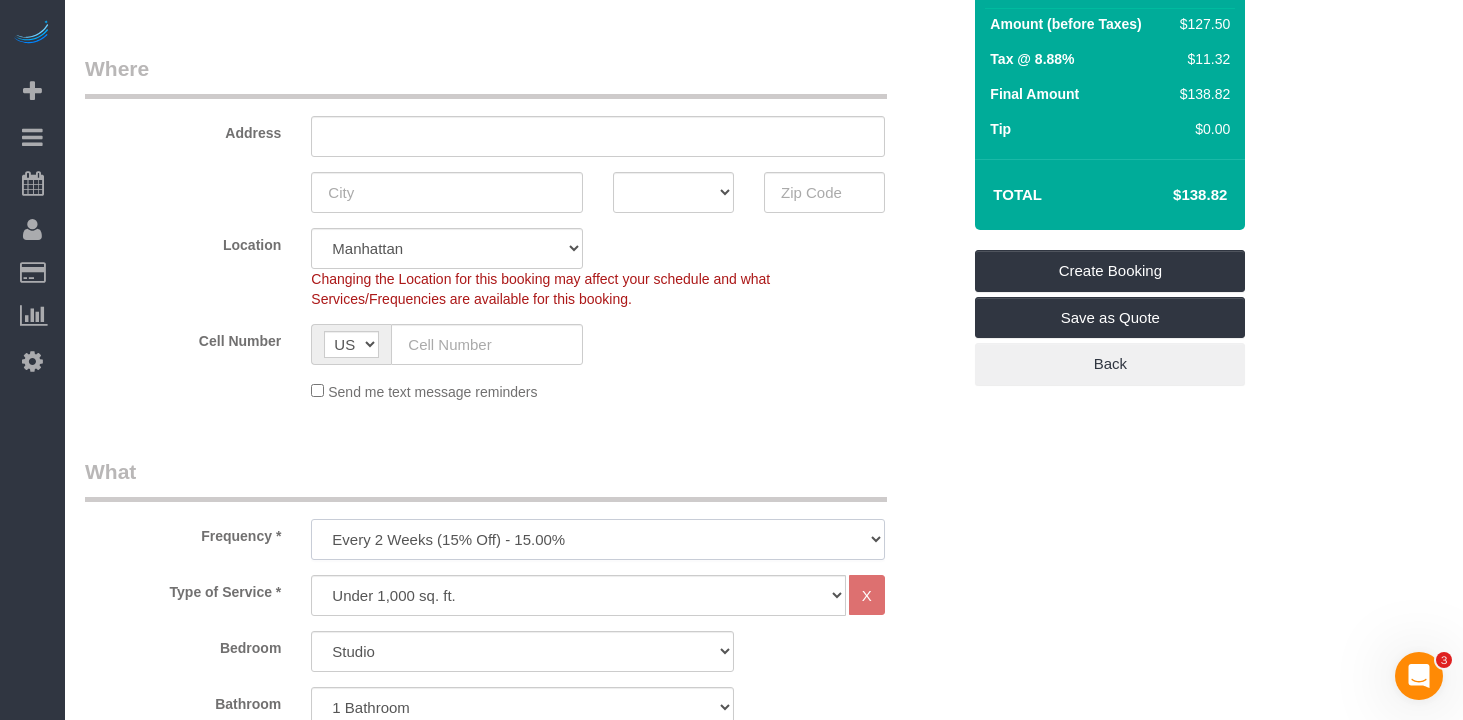 select on "object:2433" 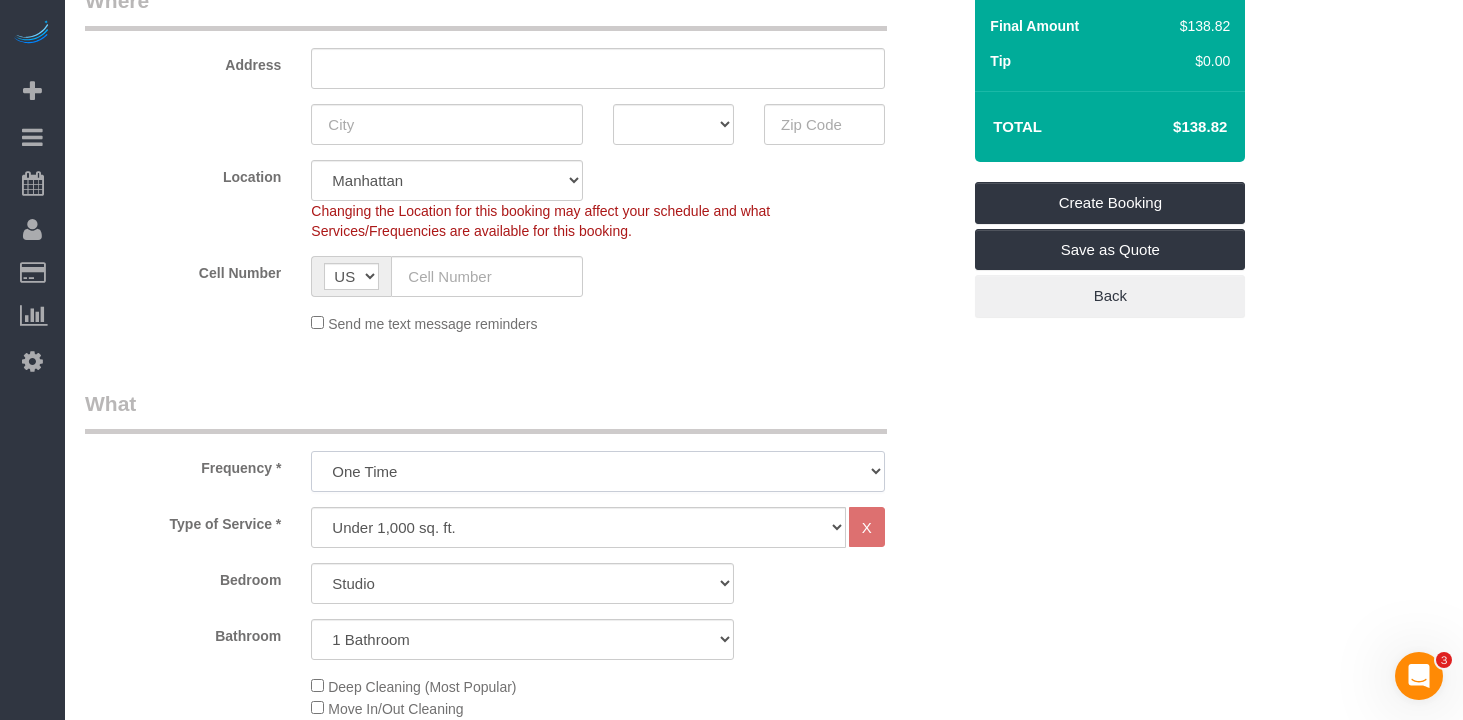 scroll, scrollTop: 367, scrollLeft: 0, axis: vertical 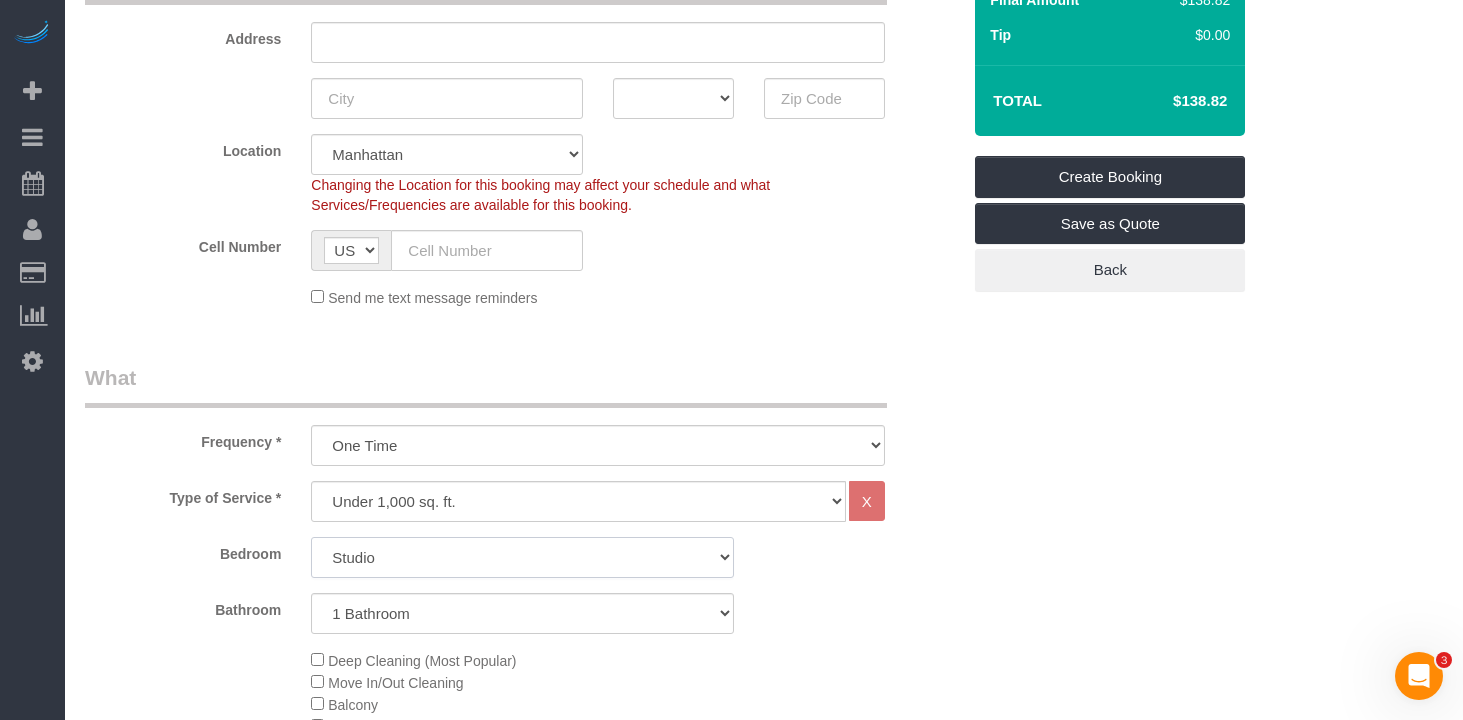 click on "Studio
1 Bedroom
2 Bedrooms
3 Bedrooms" 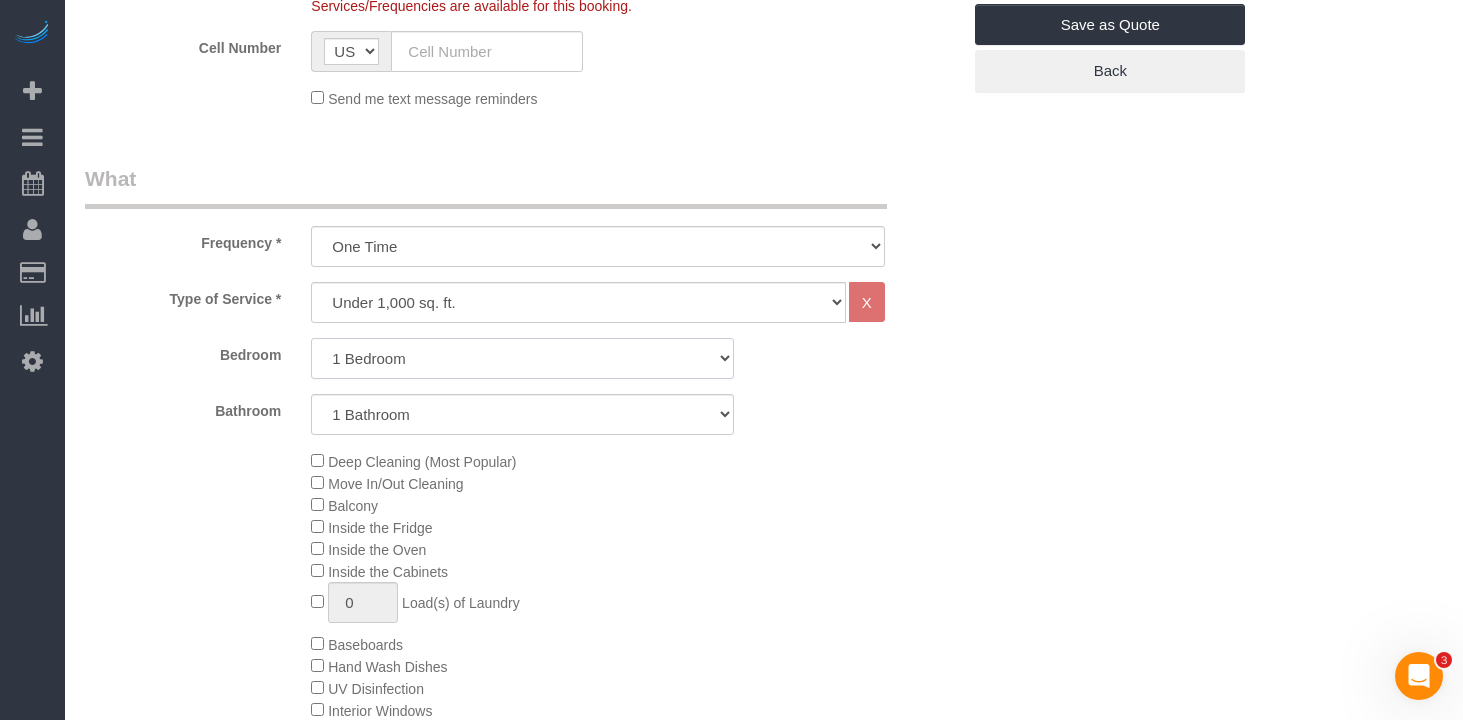 scroll, scrollTop: 633, scrollLeft: 0, axis: vertical 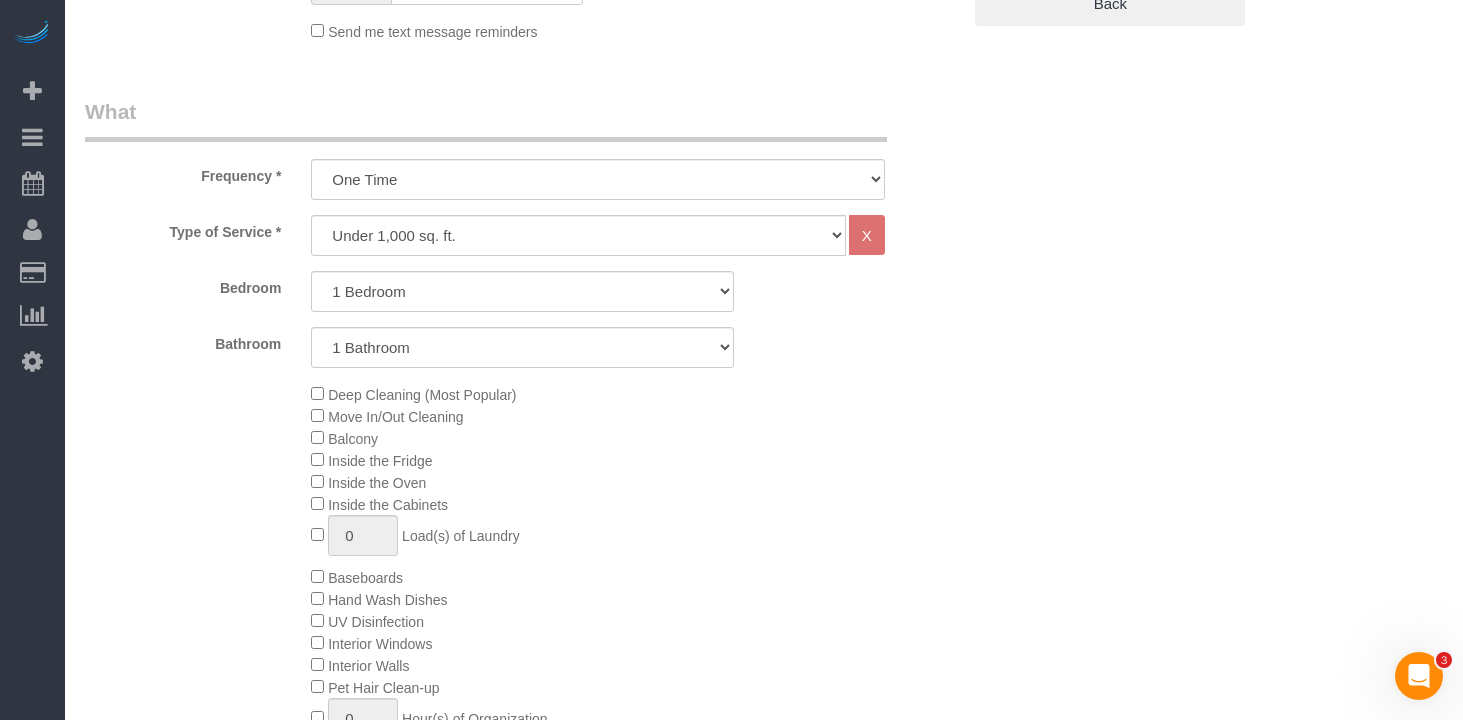 click on "Deep Cleaning (Most Popular)" 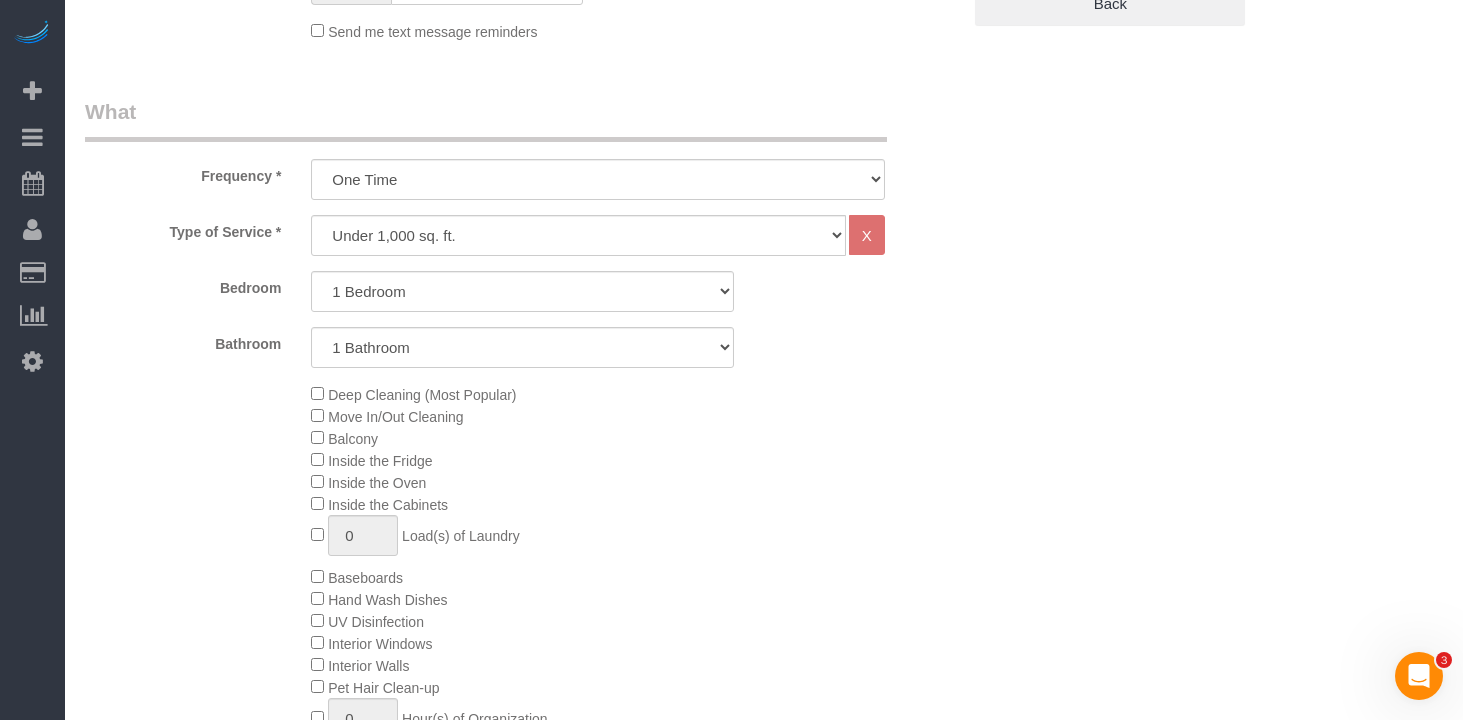 click on "Deep Cleaning (Most Popular)" 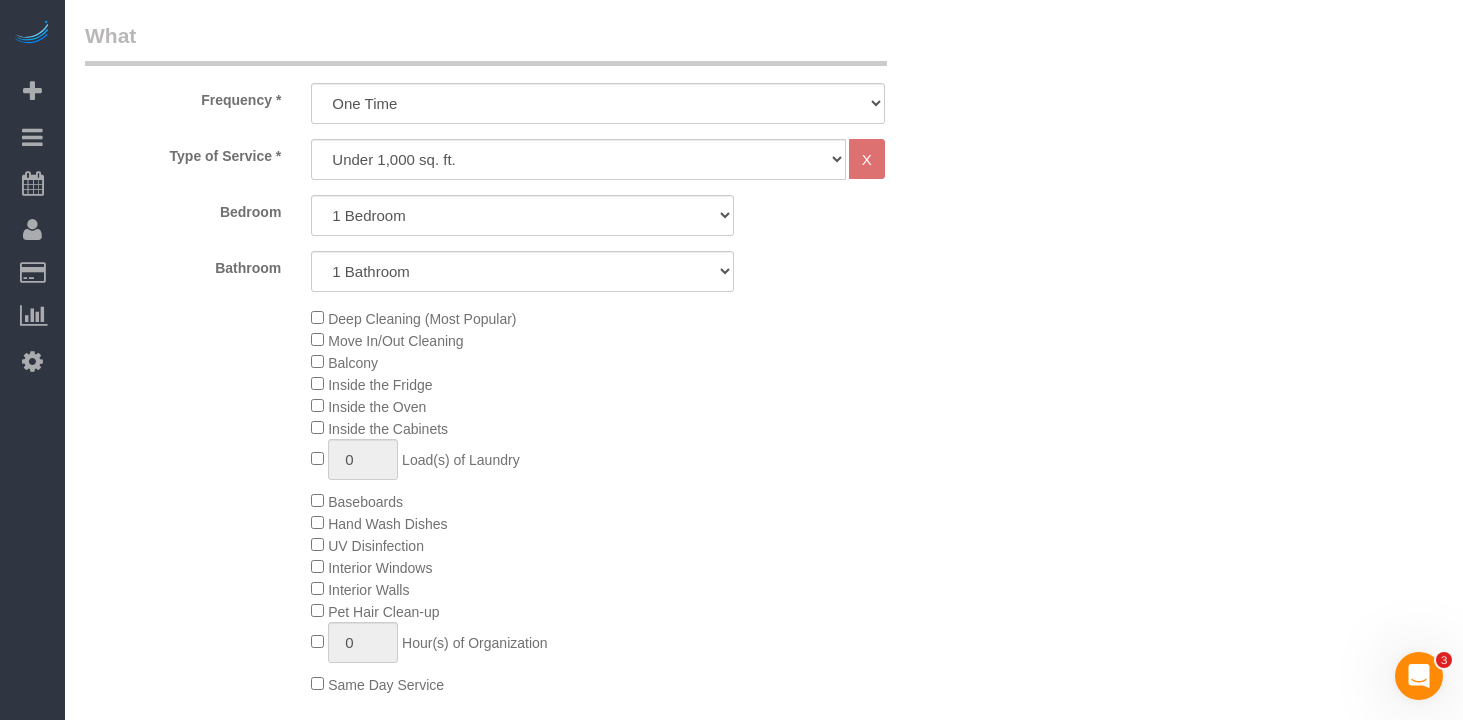 scroll, scrollTop: 837, scrollLeft: 0, axis: vertical 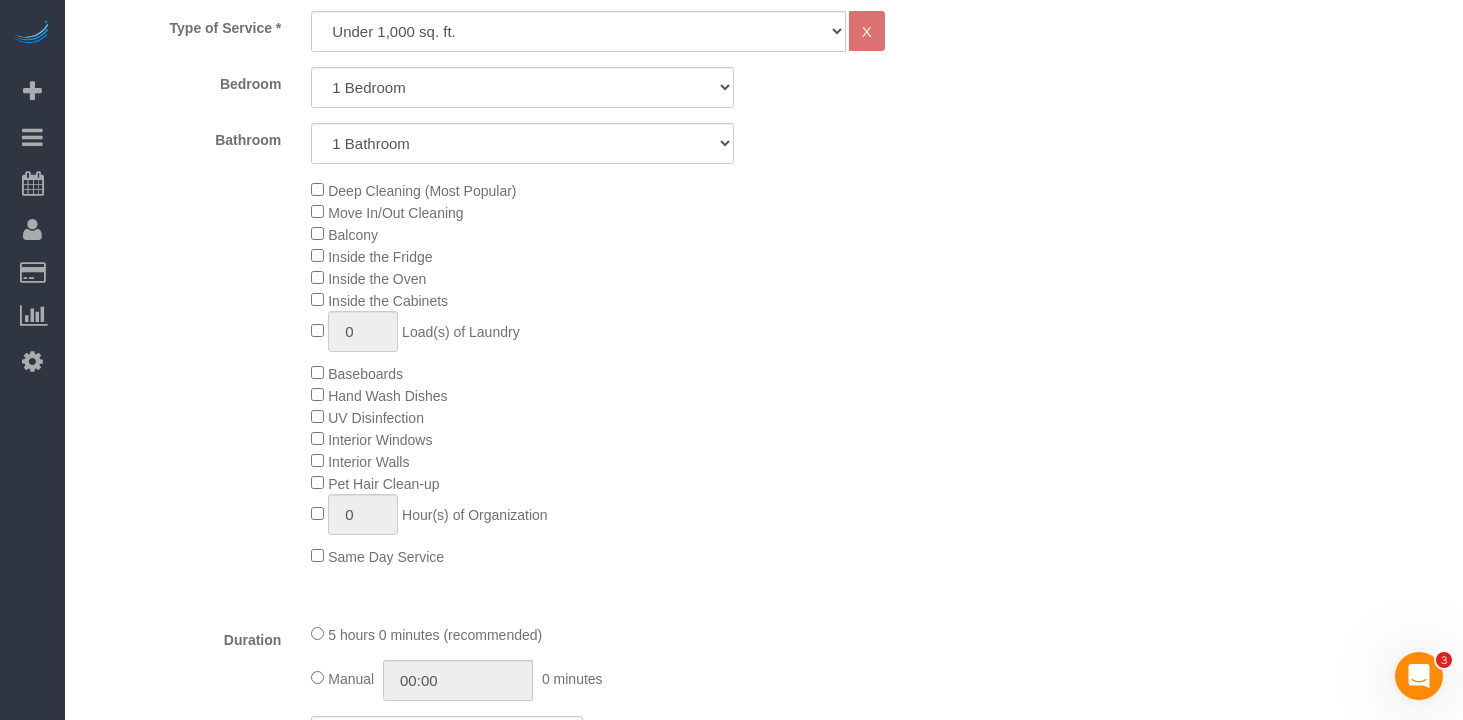 click on "Deep Cleaning (Most Popular)
Move In/Out Cleaning
Balcony
Inside the Fridge
Inside the Oven
Inside the Cabinets
0
Load(s) of Laundry
Baseboards
Hand Wash Dishes
0" 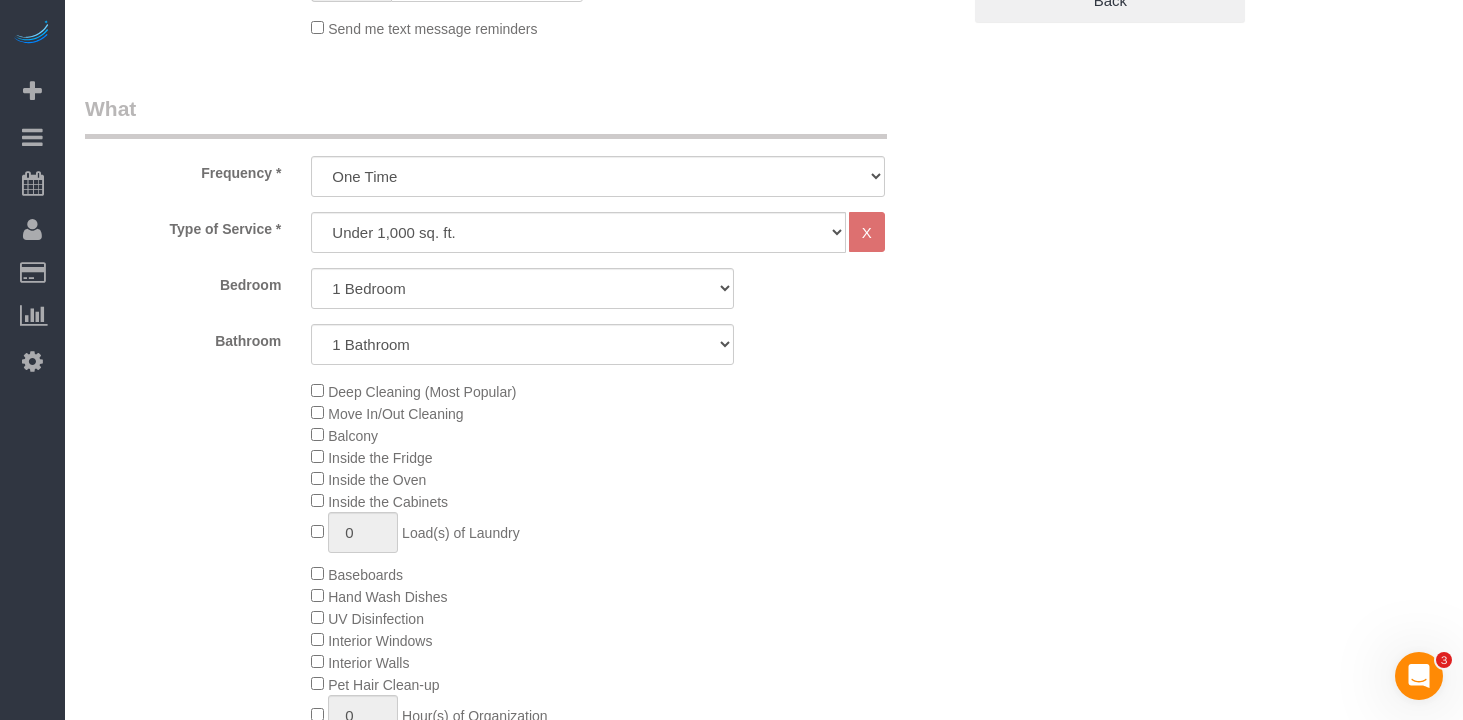 scroll, scrollTop: 604, scrollLeft: 0, axis: vertical 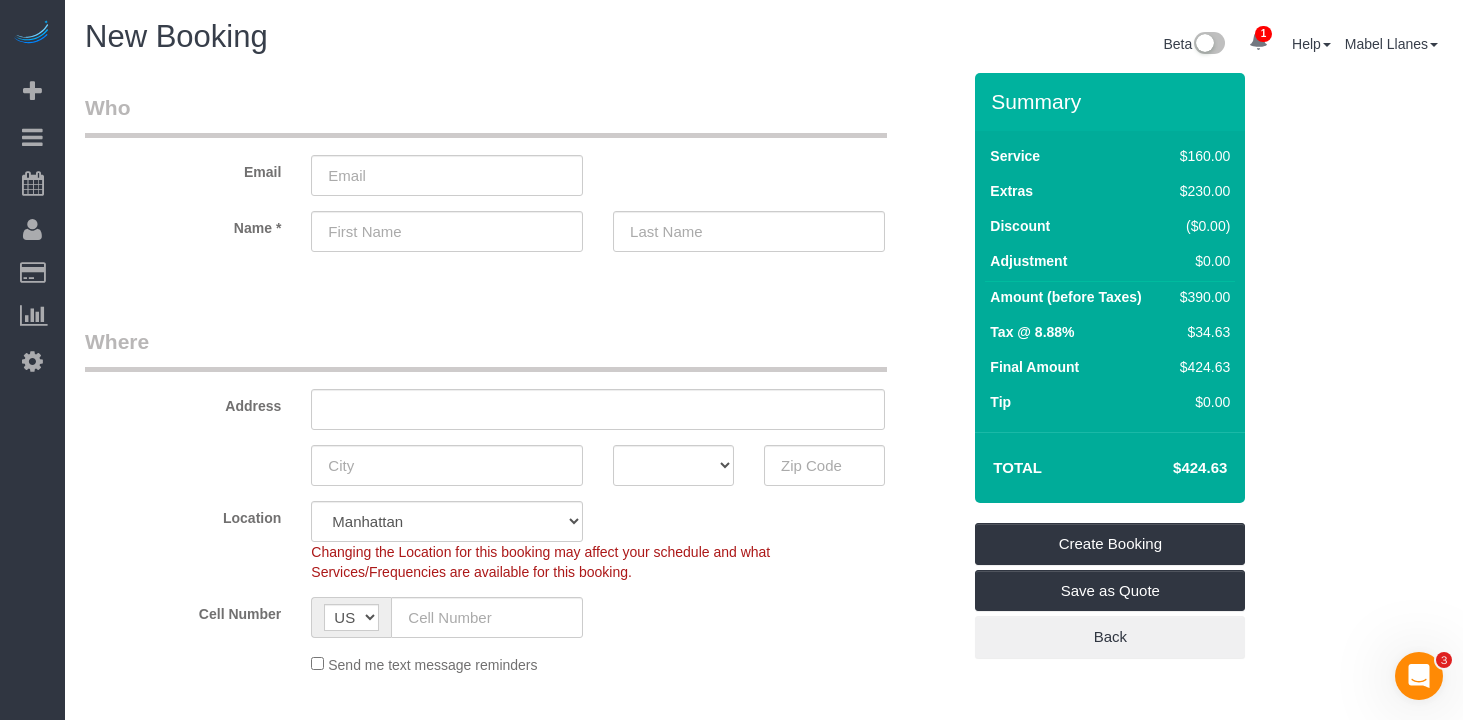 click on "Changing the Location for this booking may affect your schedule and what
Services/Frequencies are available for this booking." 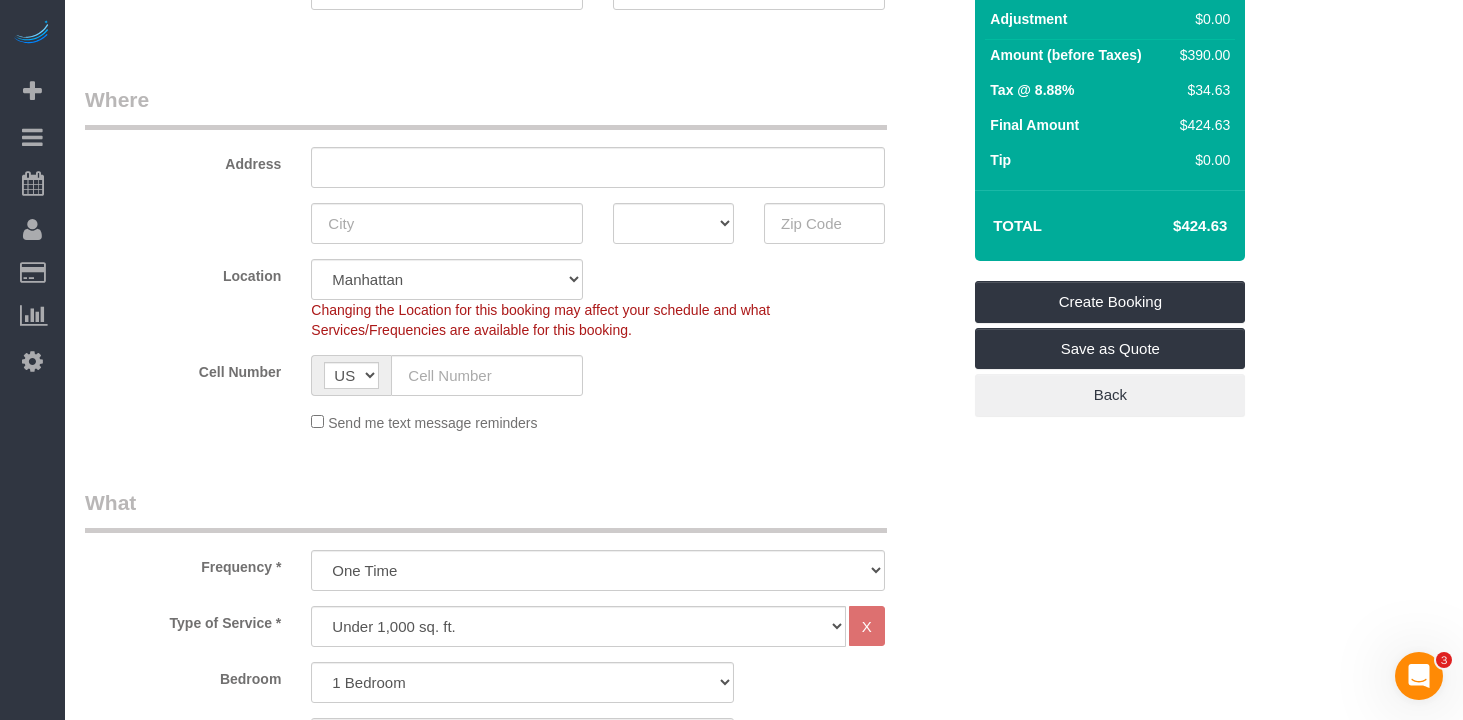 scroll, scrollTop: 253, scrollLeft: 0, axis: vertical 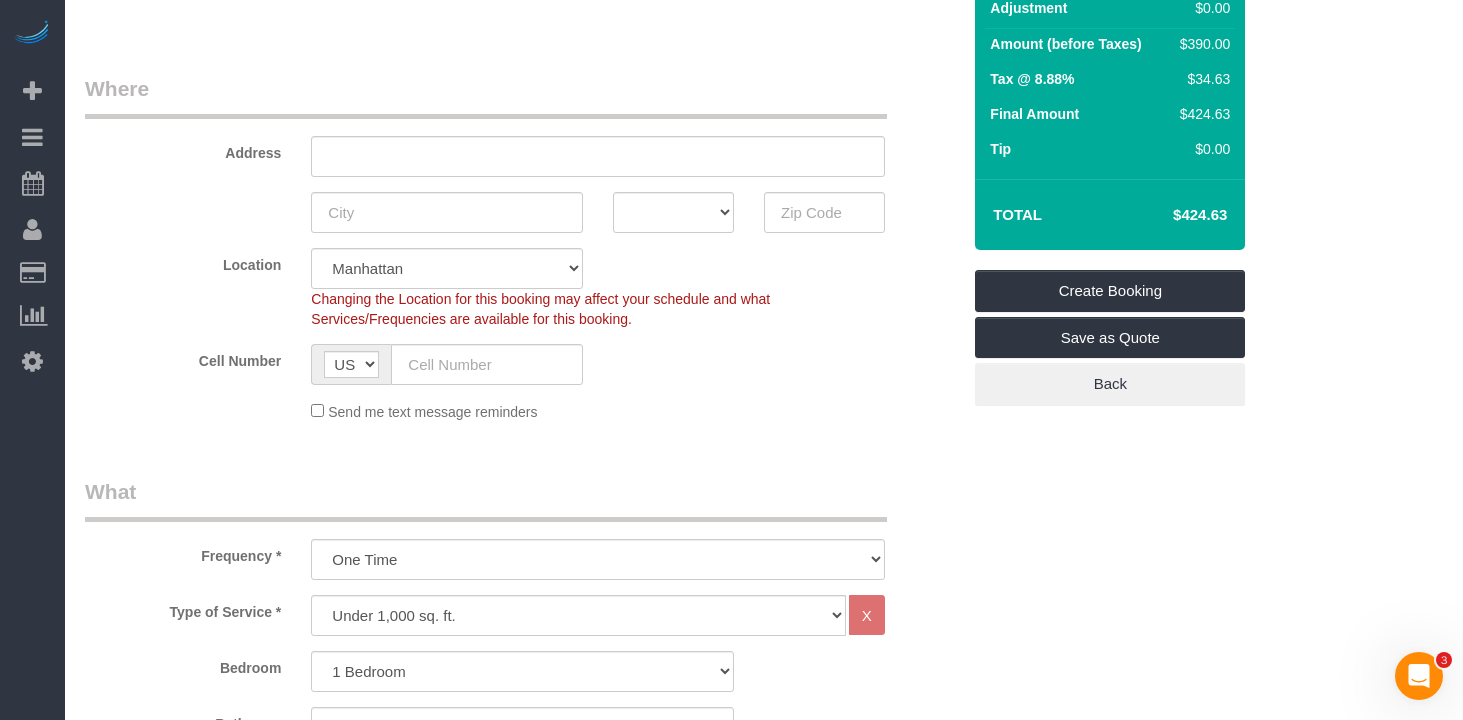 click on "Send me text message reminders" 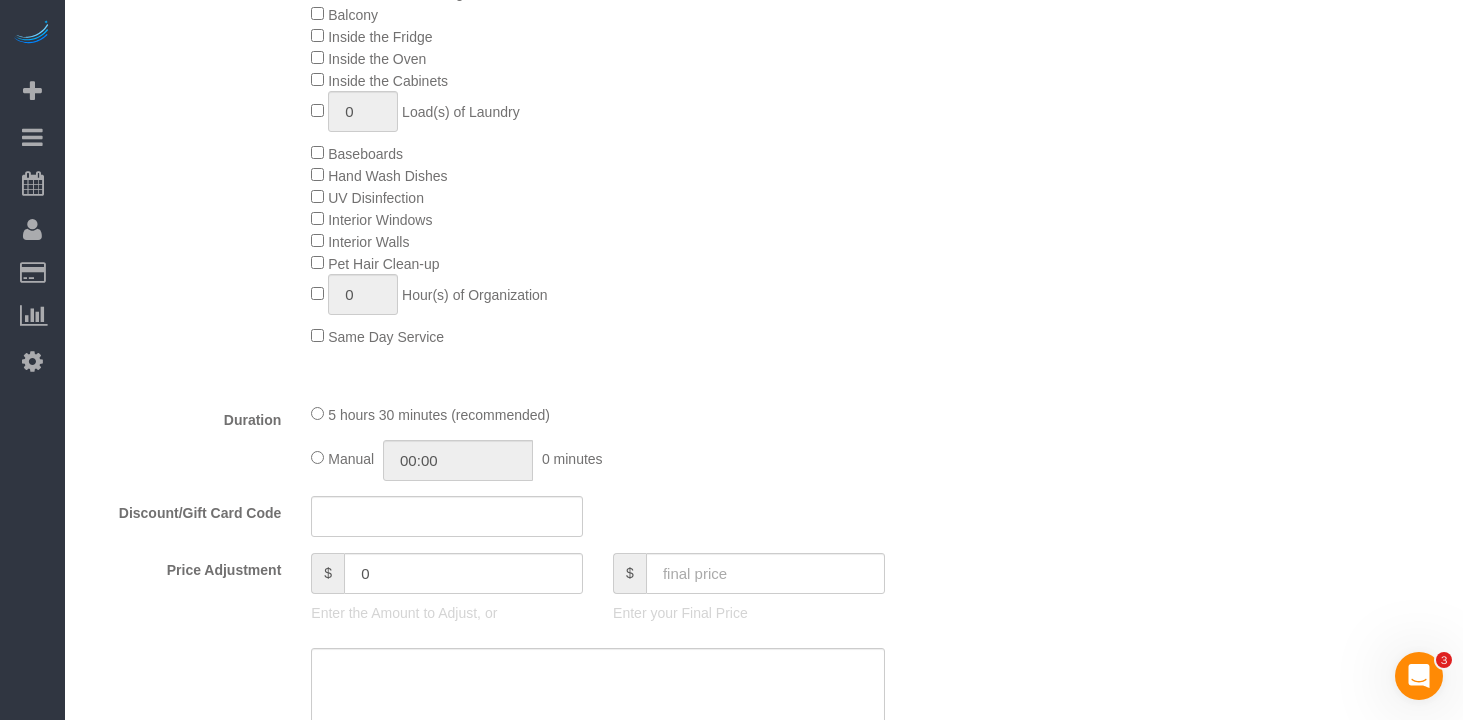 scroll, scrollTop: 1068, scrollLeft: 0, axis: vertical 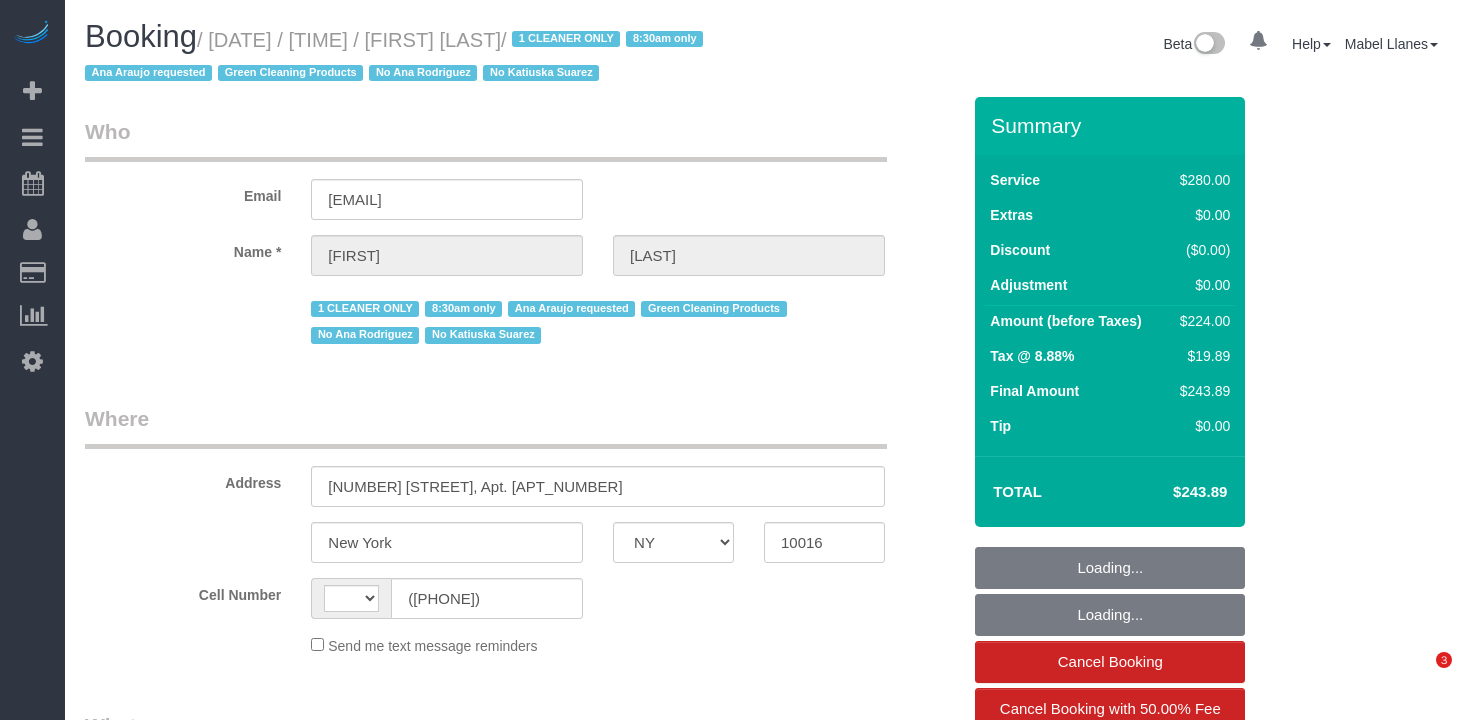 select on "NY" 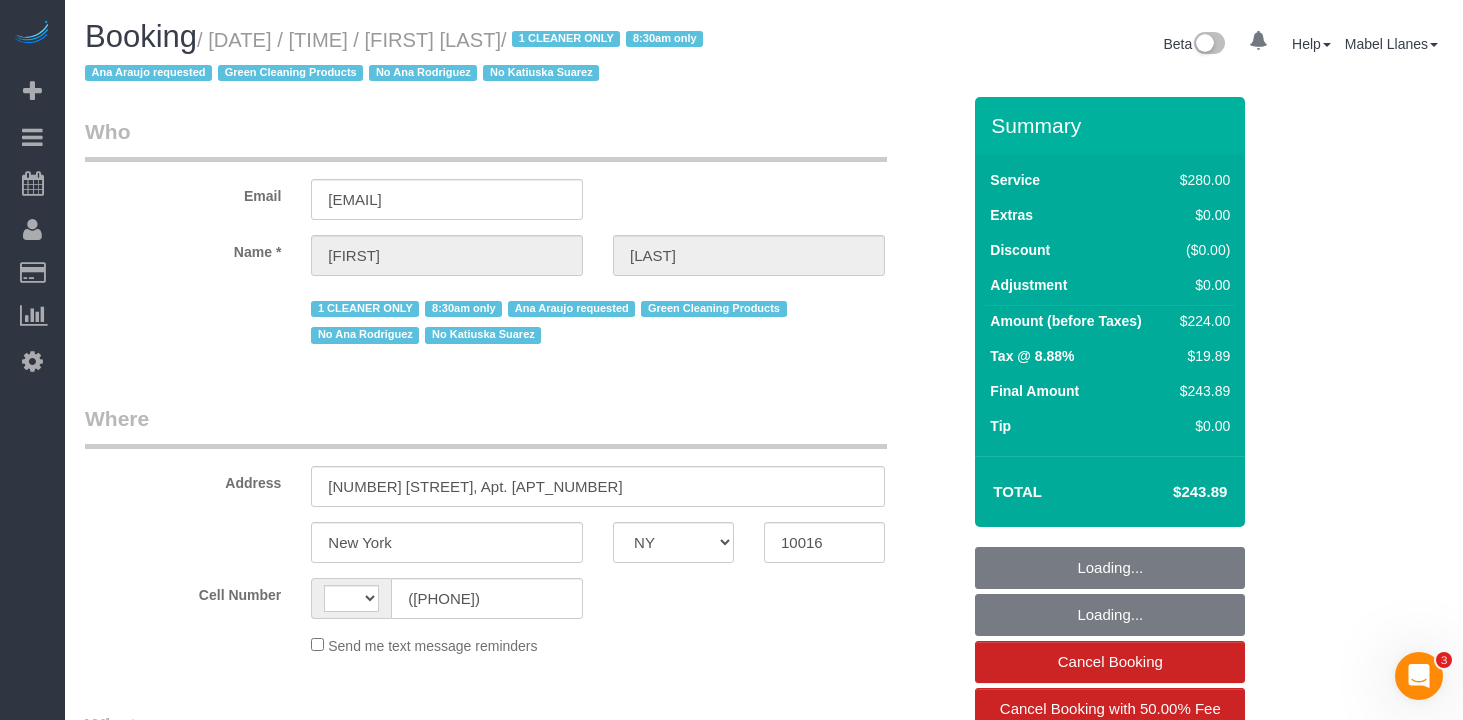 scroll, scrollTop: 0, scrollLeft: 0, axis: both 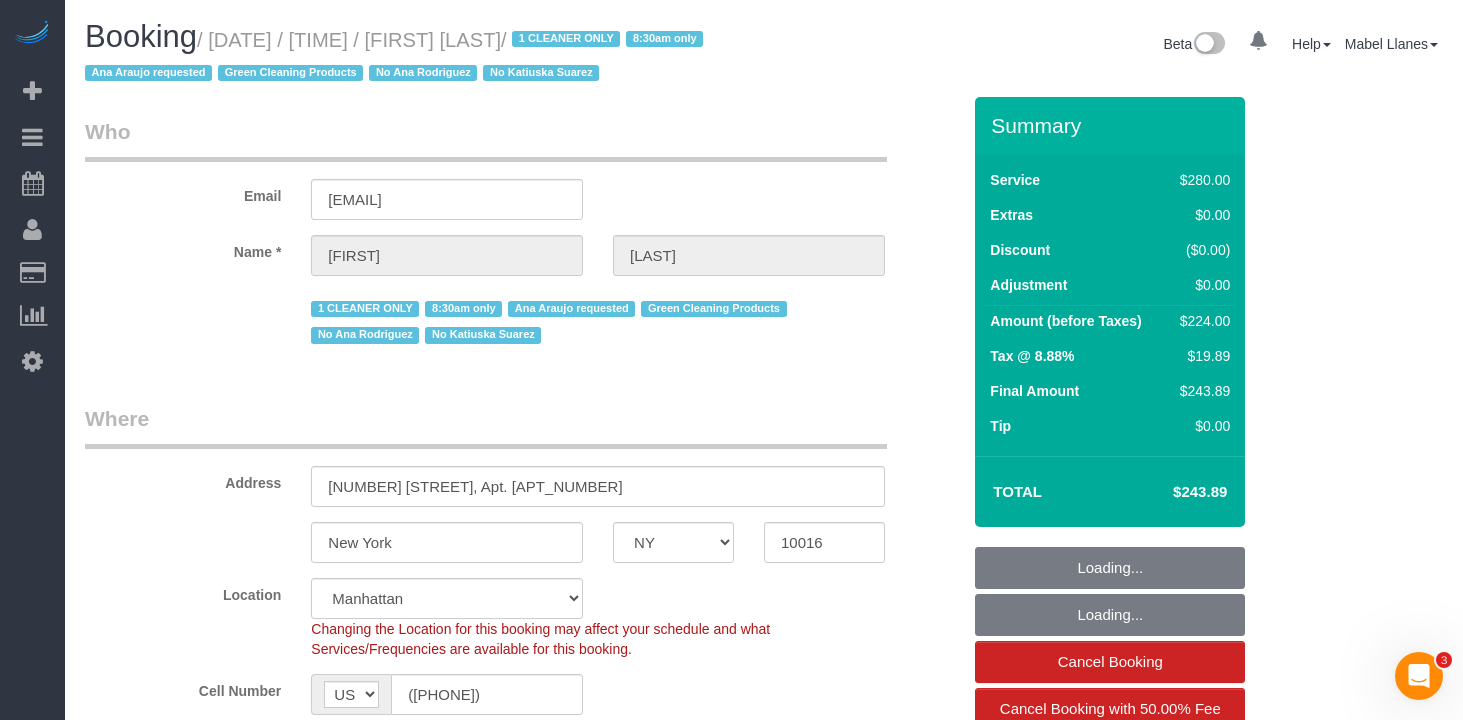 select on "210" 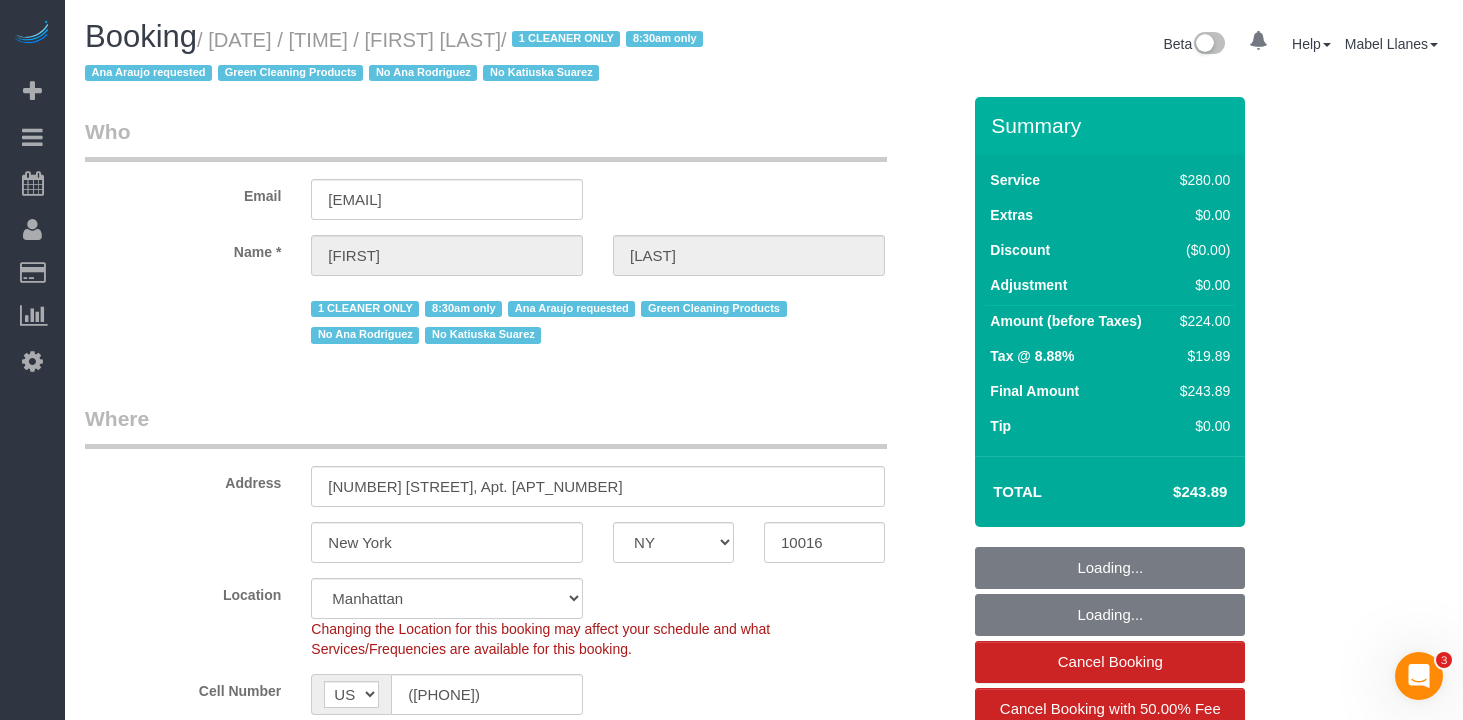 select on "number:89" 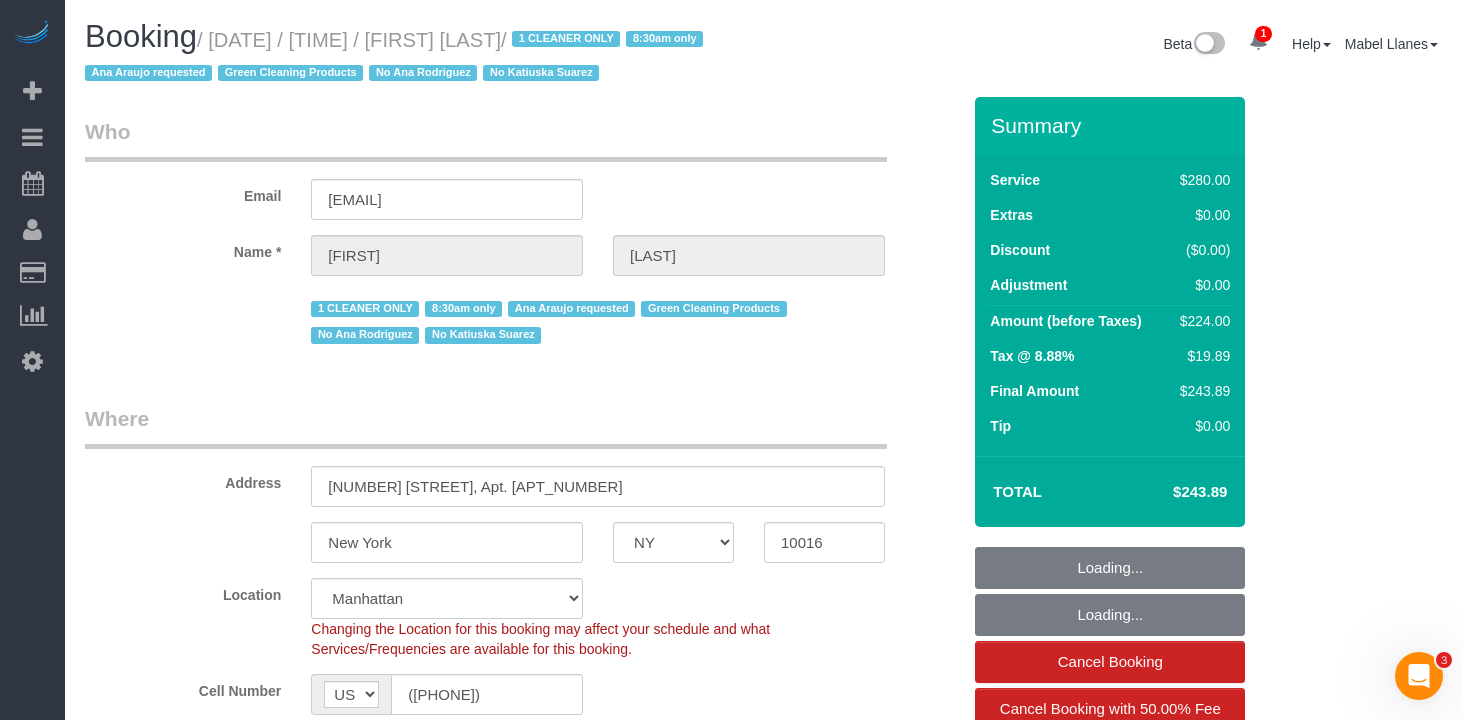 select on "object:885" 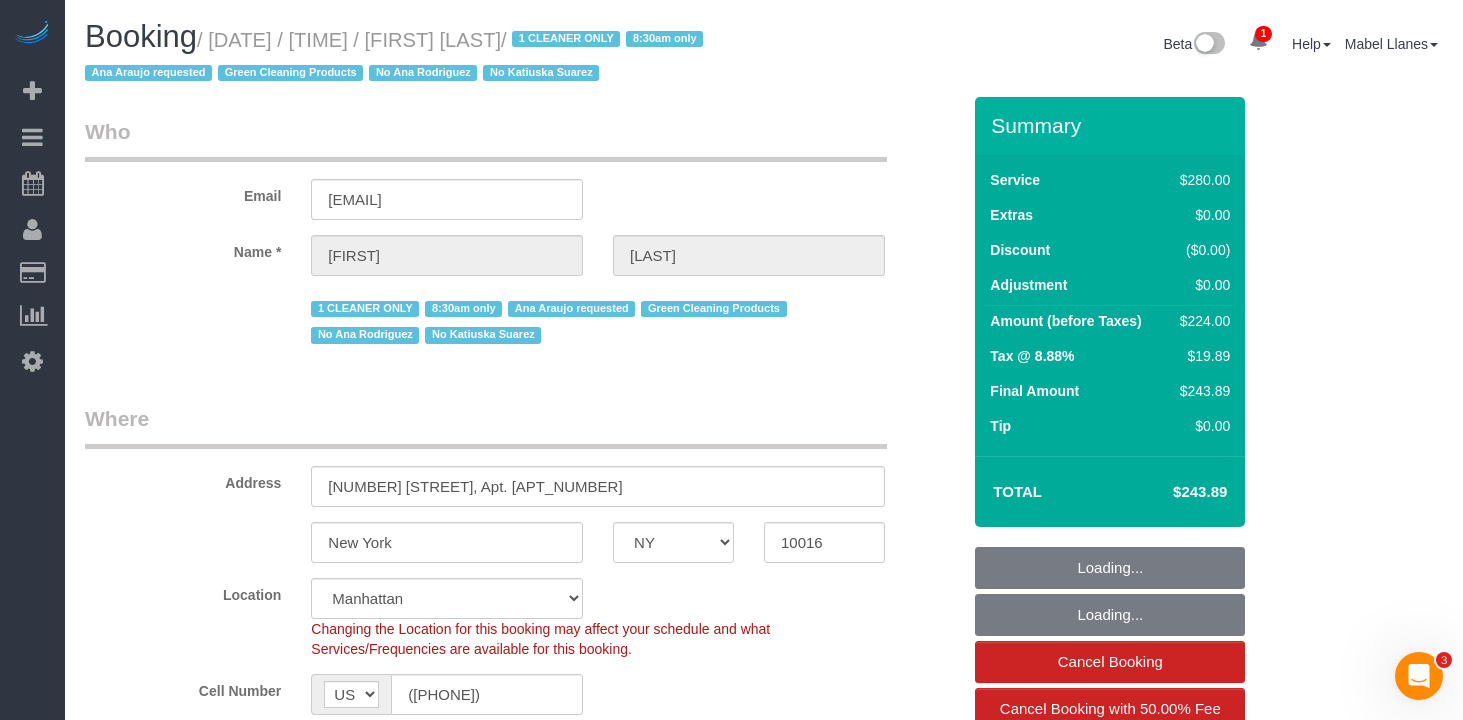 select on "string:stripe-pm_1Pz1Rj4VGloSiKo7Opl5Xfd6" 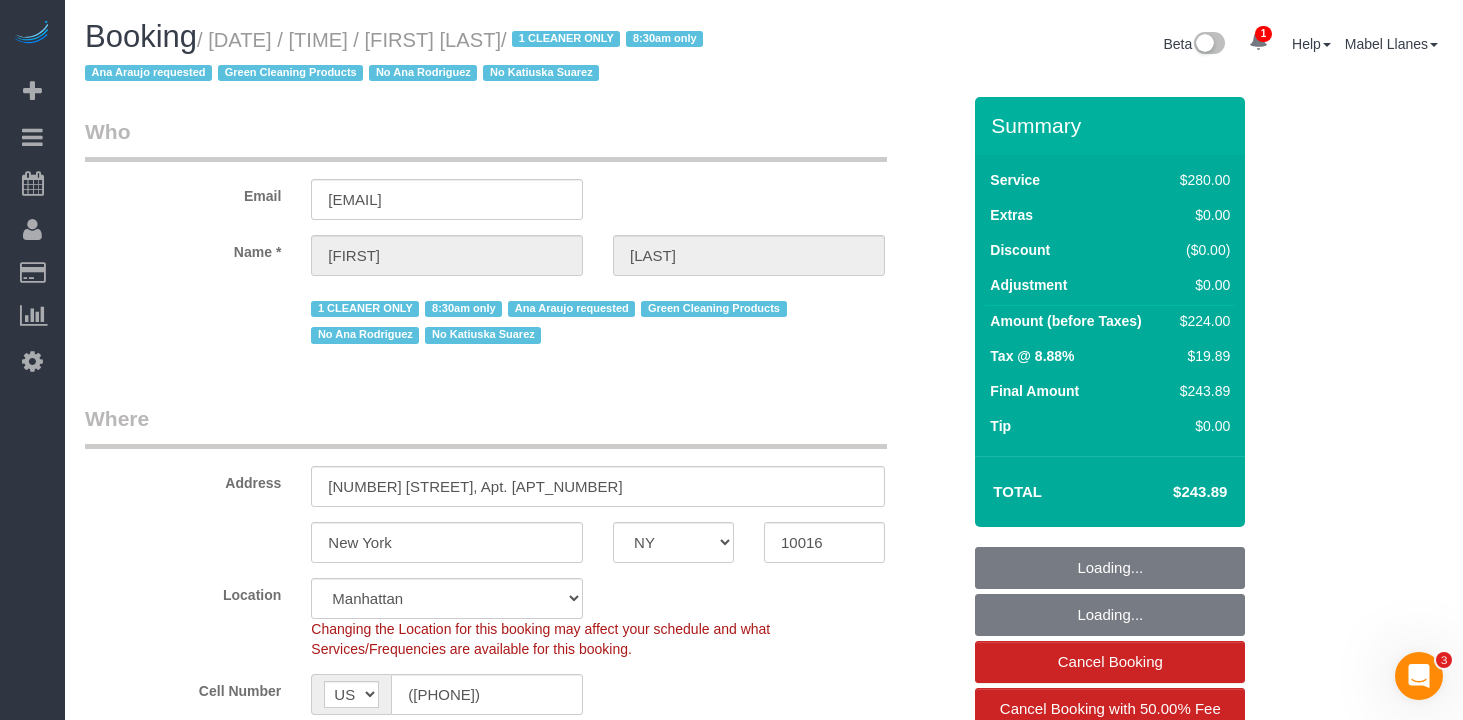 drag, startPoint x: 606, startPoint y: 40, endPoint x: 224, endPoint y: 40, distance: 382 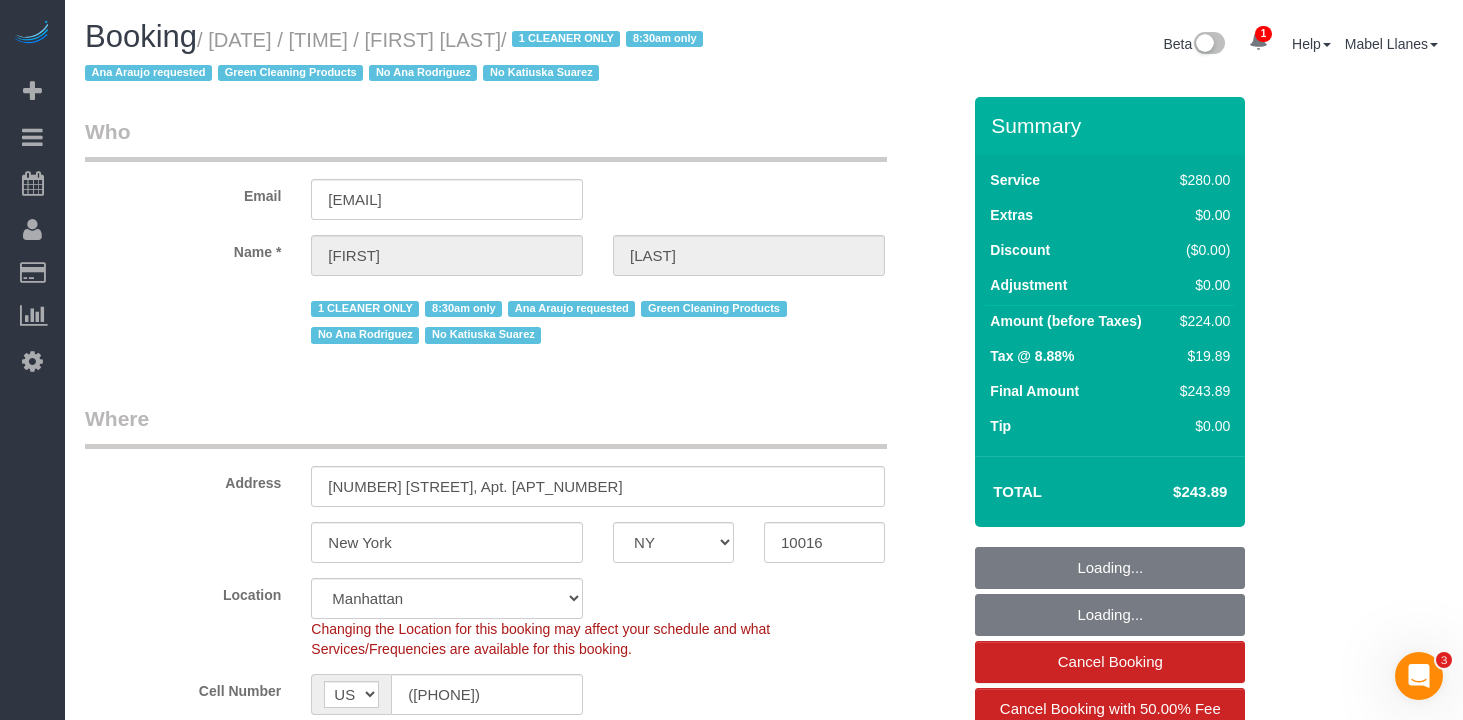 click on "/ August 05, 2025 / 9:00AM / Sheila Murthy
/
1 CLEANER ONLY
8:30am only
Ana Araujo requested
Green Cleaning Products
No Ana Rodriguez
No Katiuska Suarez" at bounding box center [397, 57] 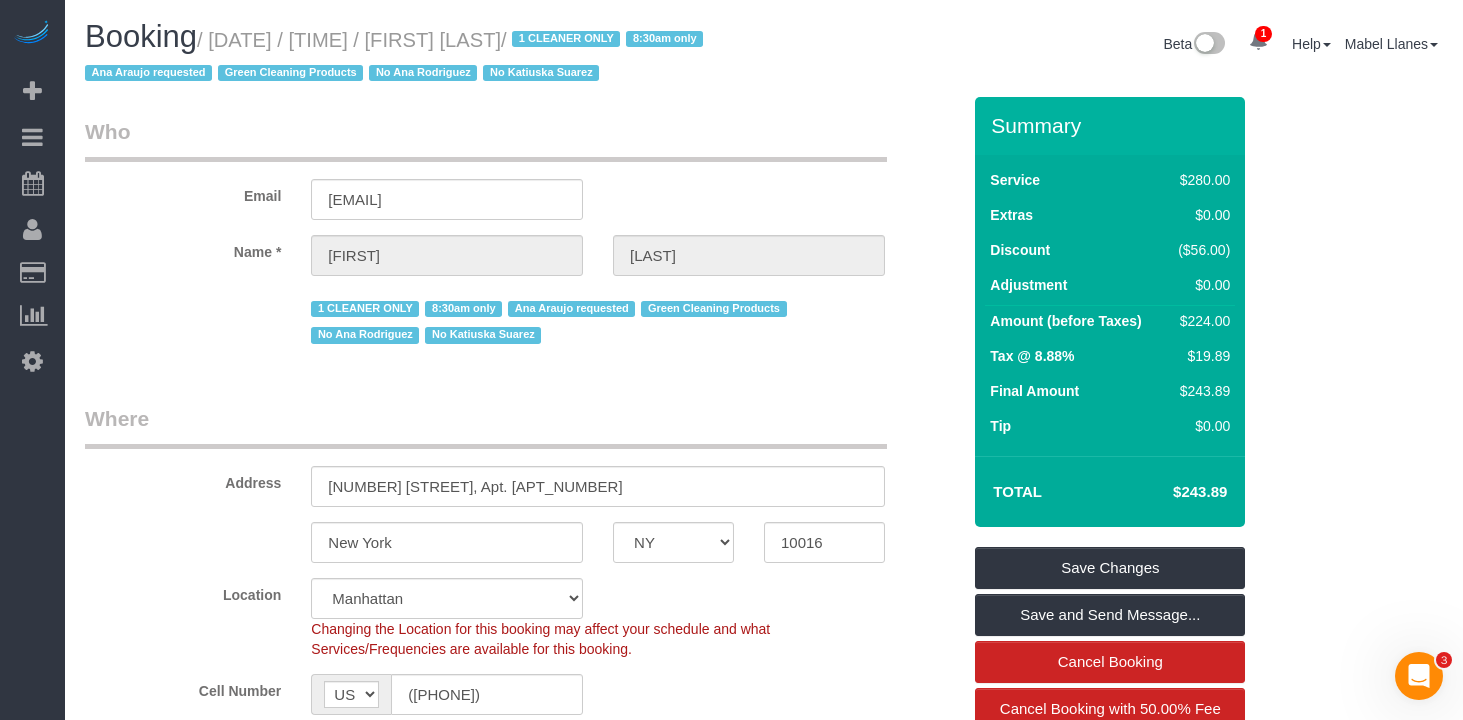 copy on "August 05, 2025 / 9:00AM / Sheila Murthy" 